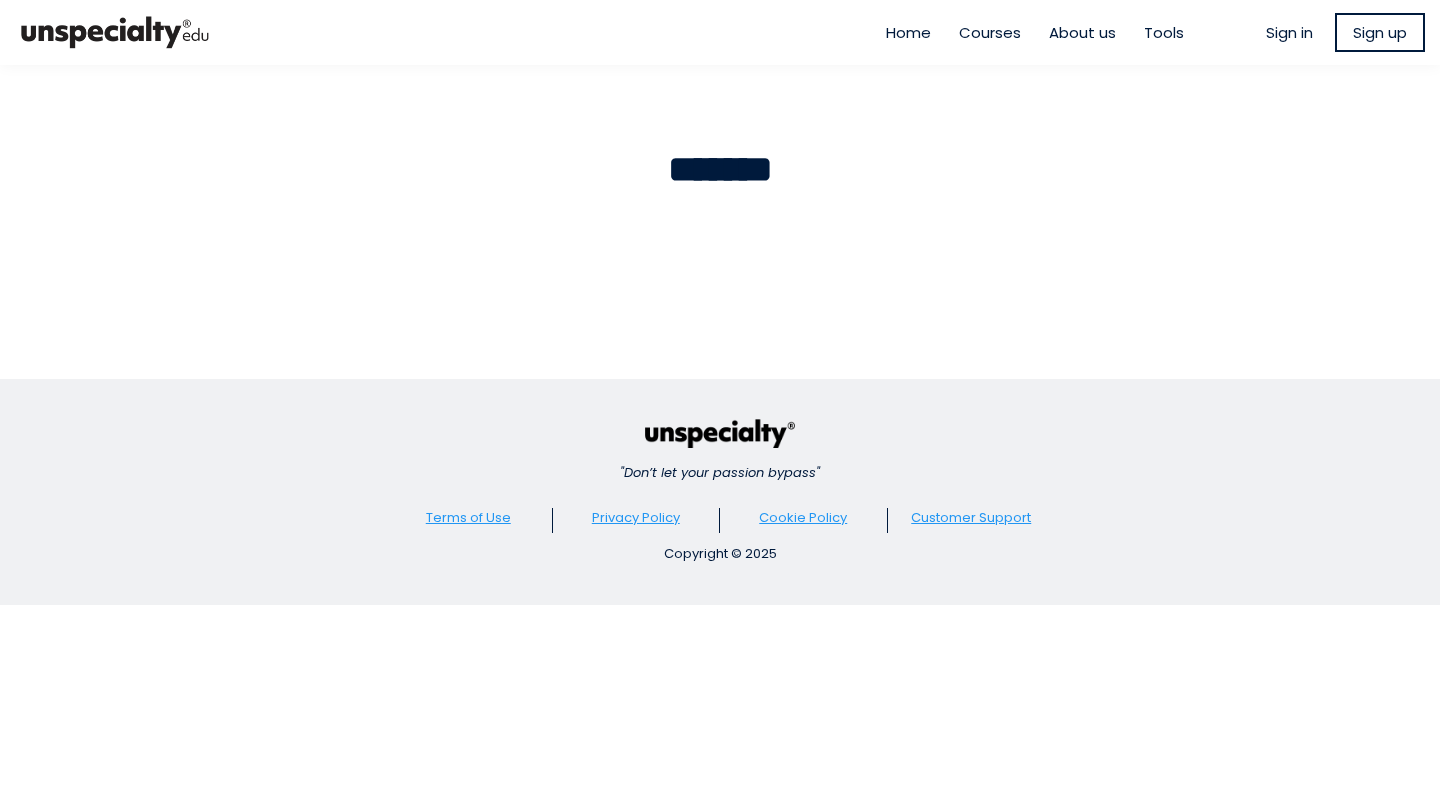 scroll, scrollTop: 0, scrollLeft: 0, axis: both 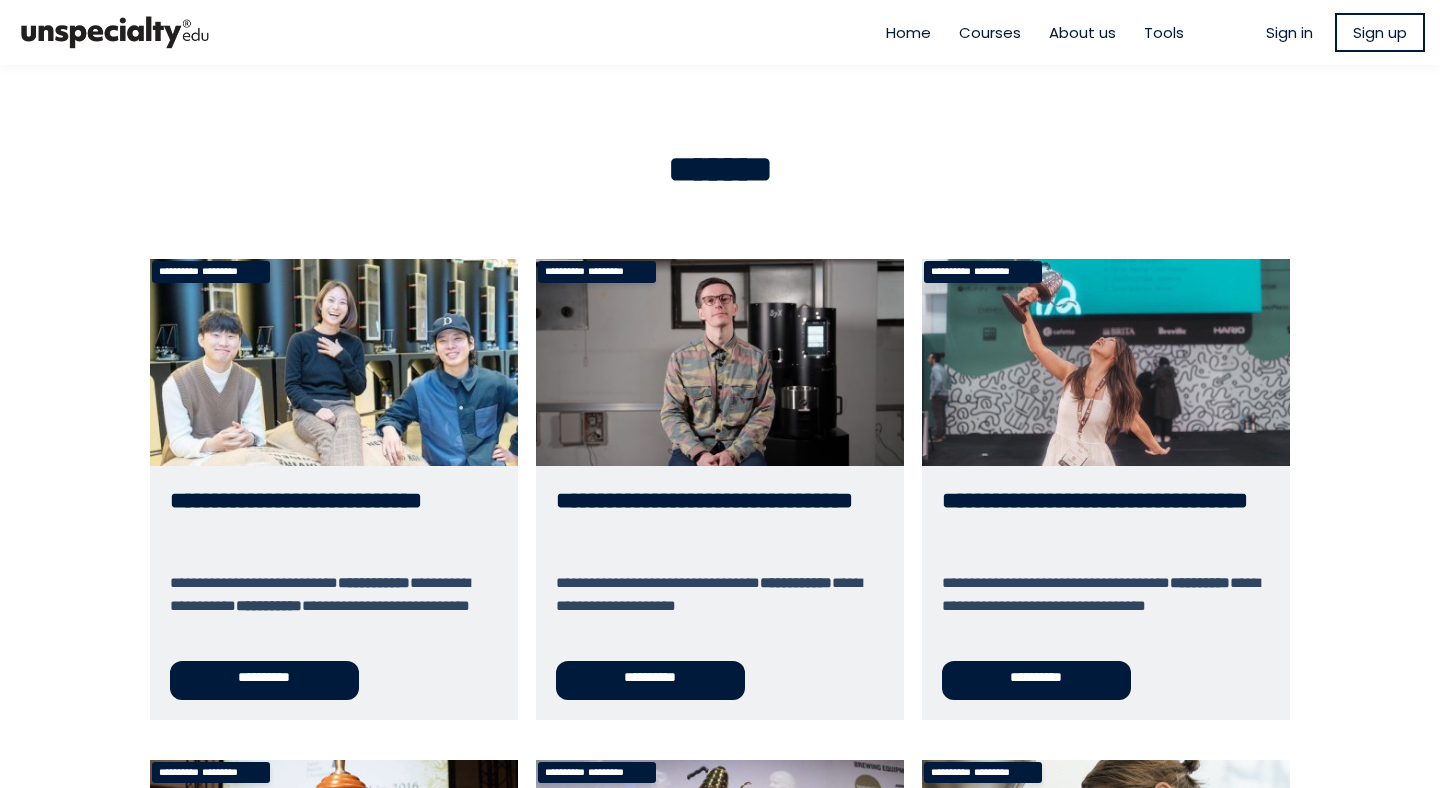 type on "**********" 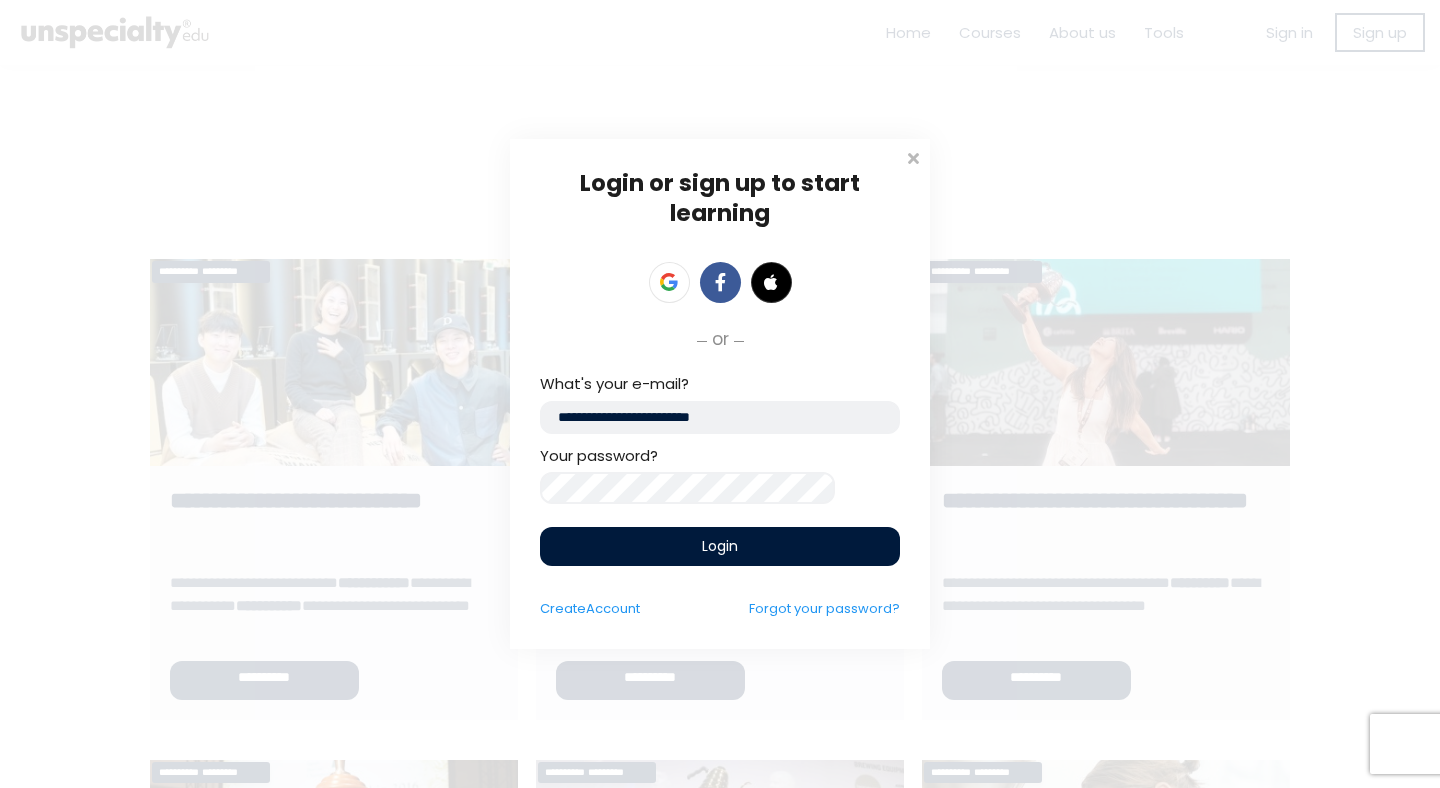 click on "Login" at bounding box center [720, 546] 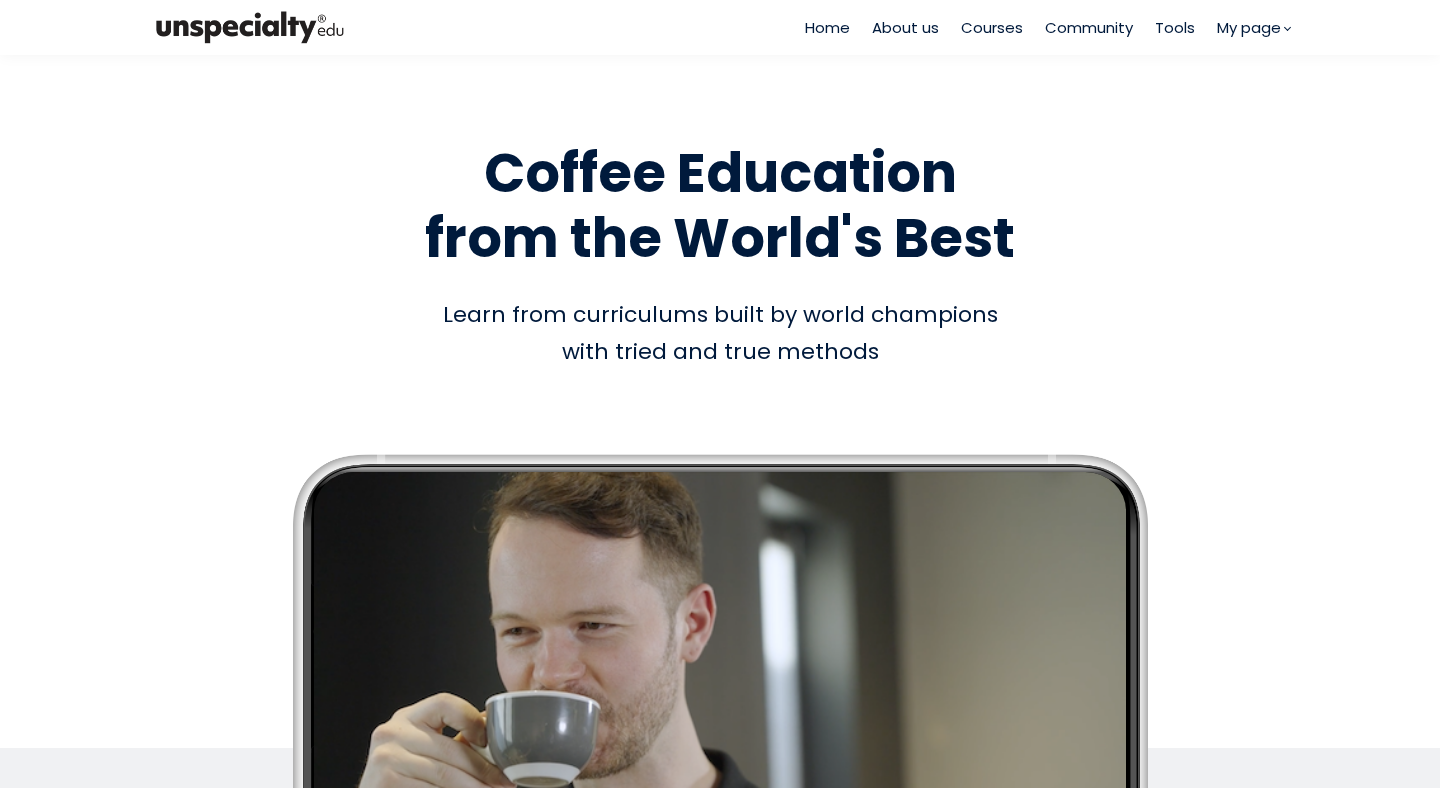 scroll, scrollTop: 0, scrollLeft: 0, axis: both 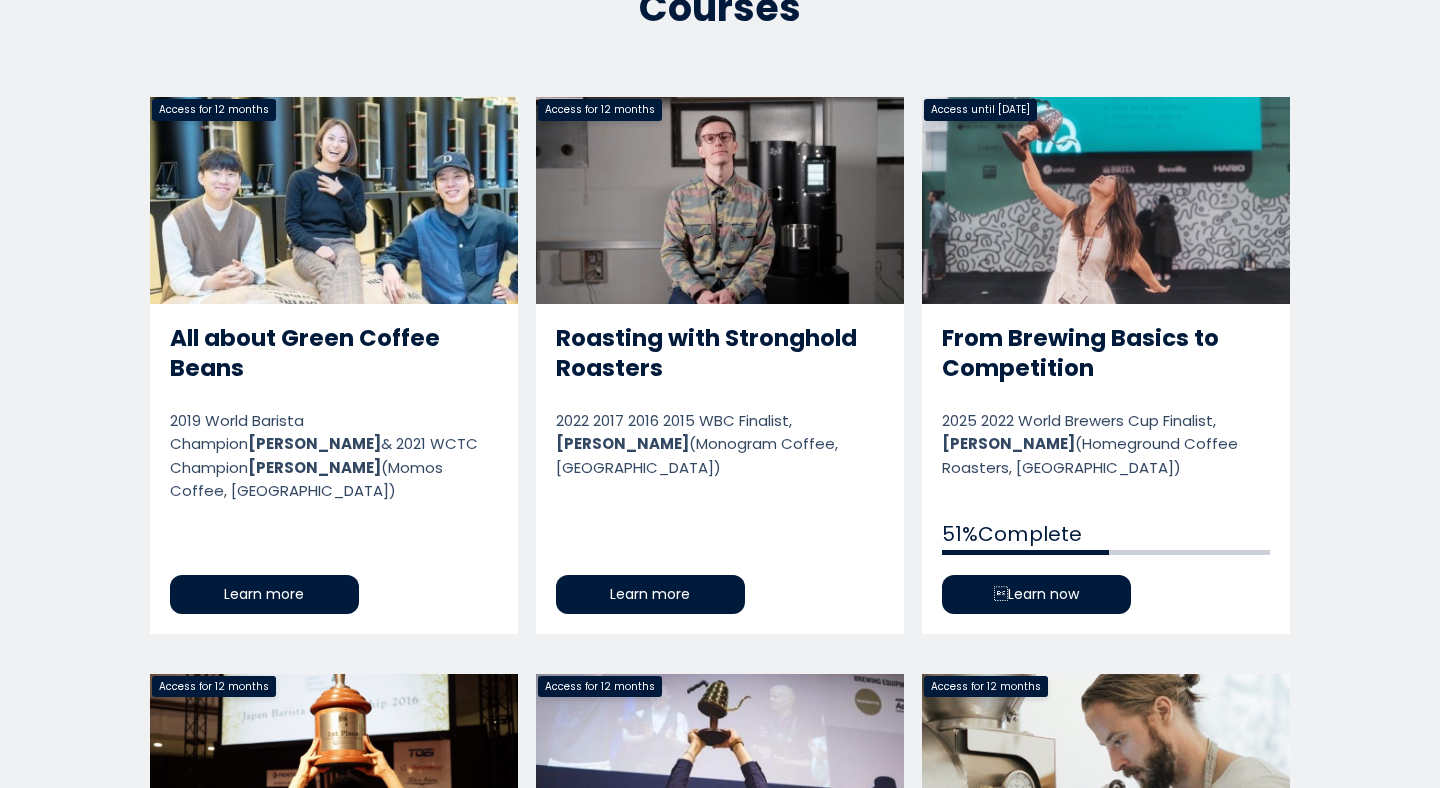 click on "From Brewing Basics to Competition" at bounding box center [1106, 365] 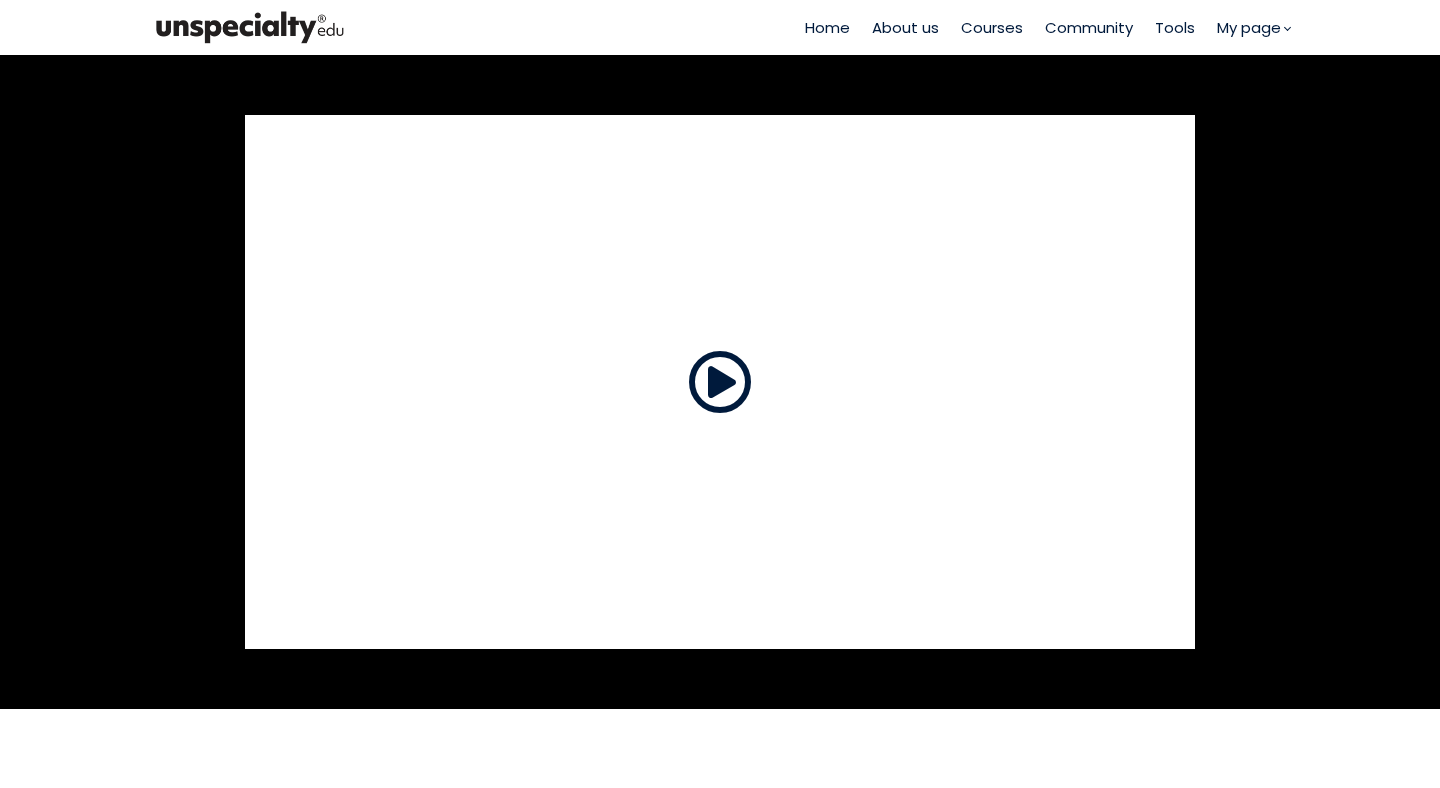 scroll, scrollTop: 0, scrollLeft: 0, axis: both 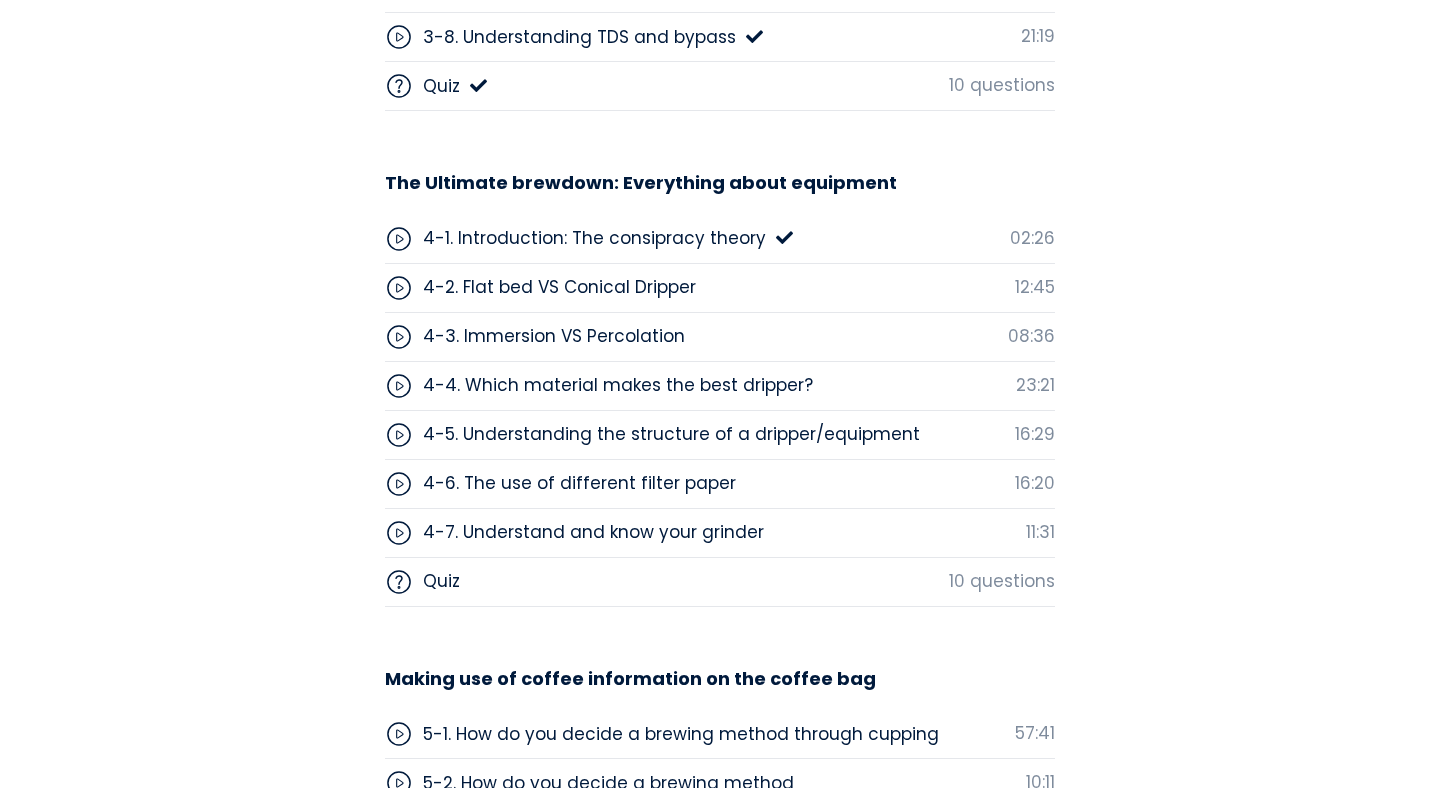 click on "4-2. Flat bed VS Conical Dripper" at bounding box center [559, 287] 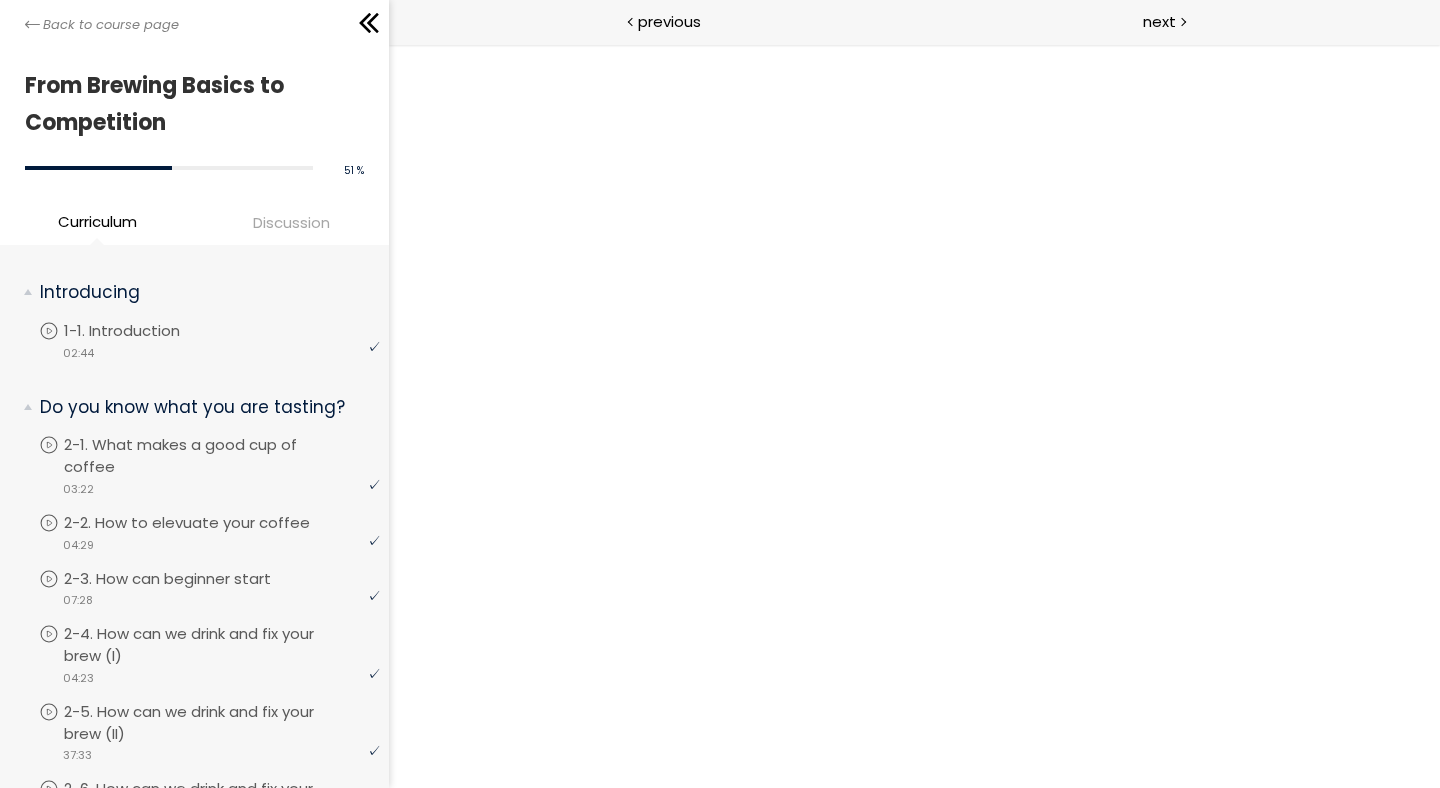 scroll, scrollTop: 0, scrollLeft: 0, axis: both 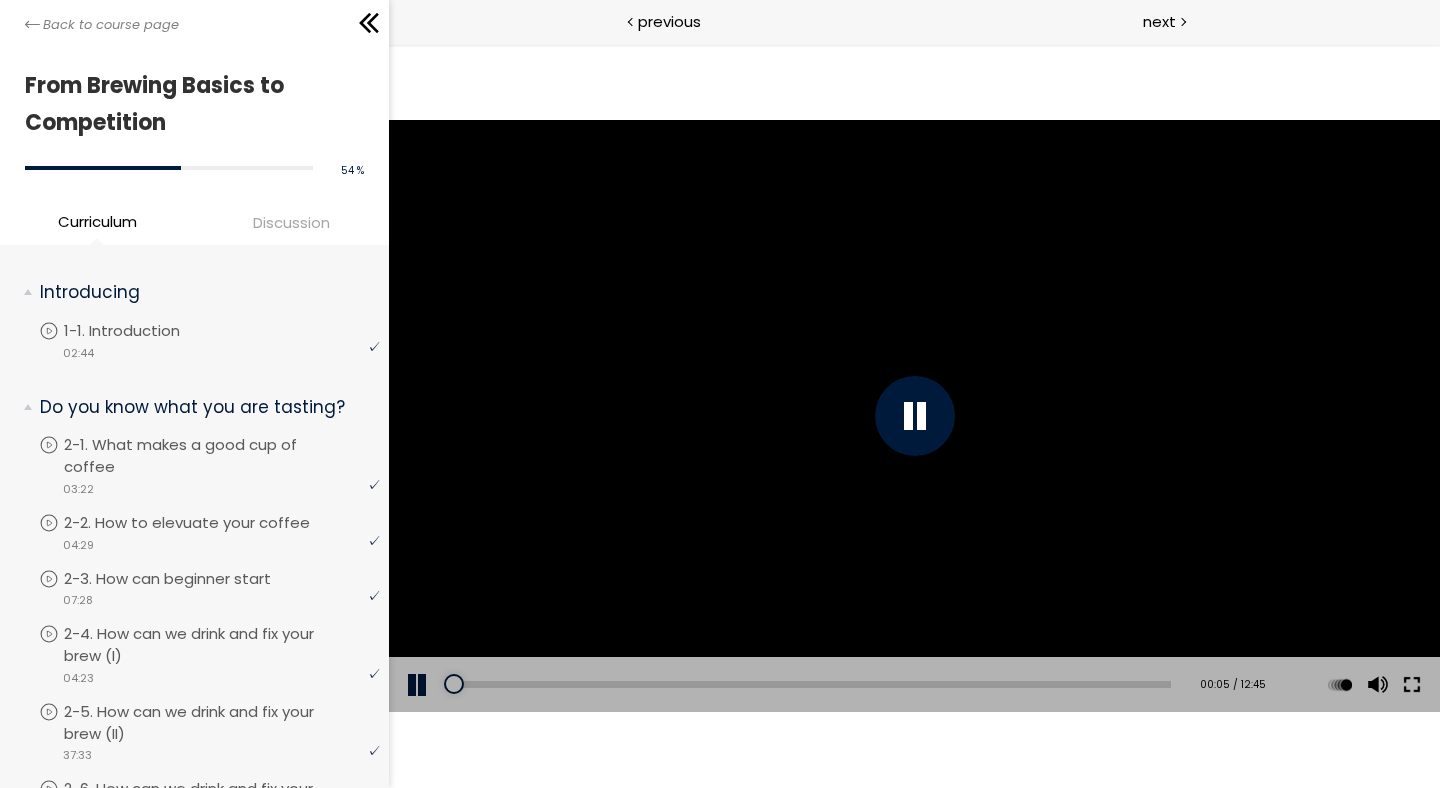 click at bounding box center [1411, 685] 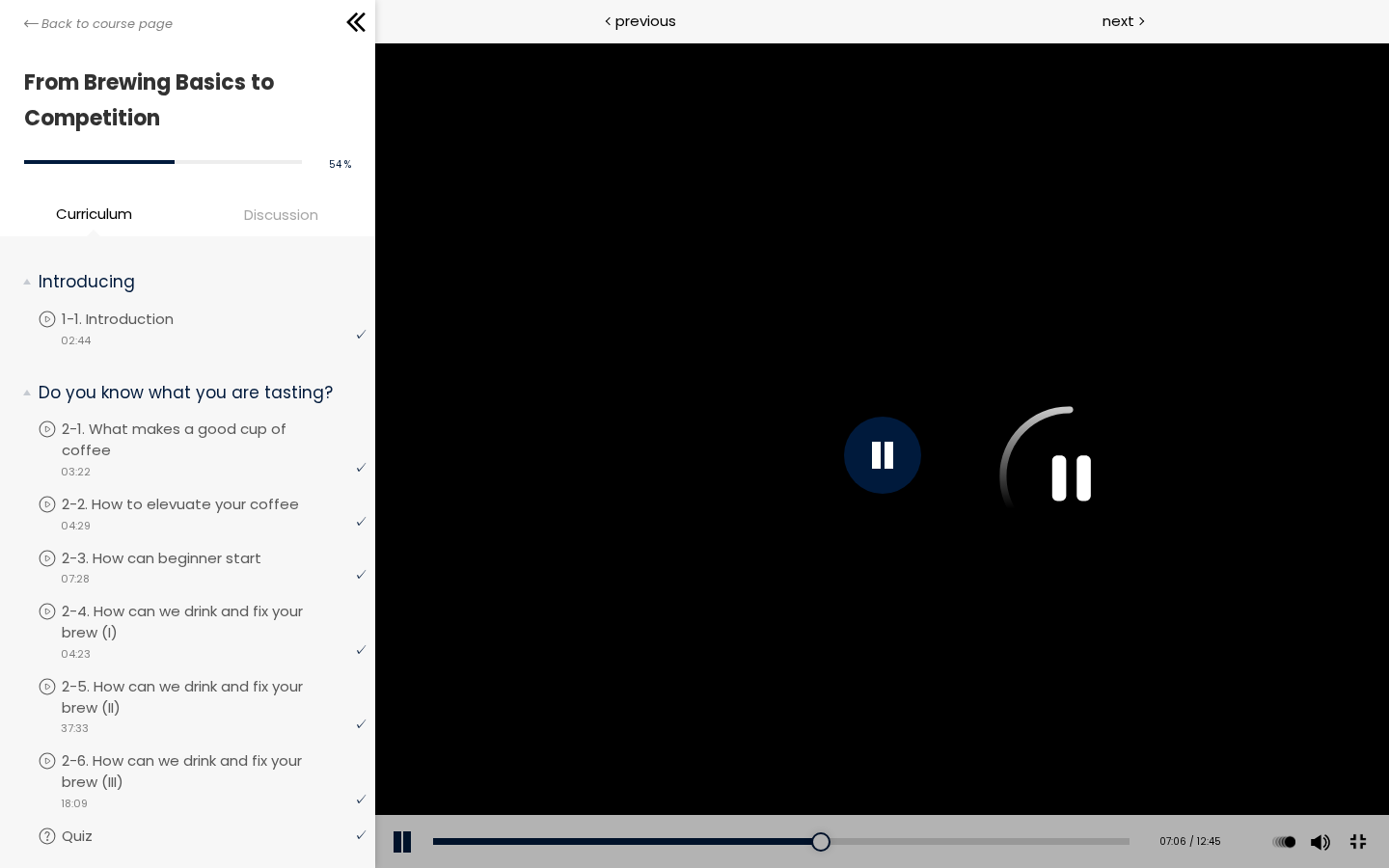 click at bounding box center [882, 455] 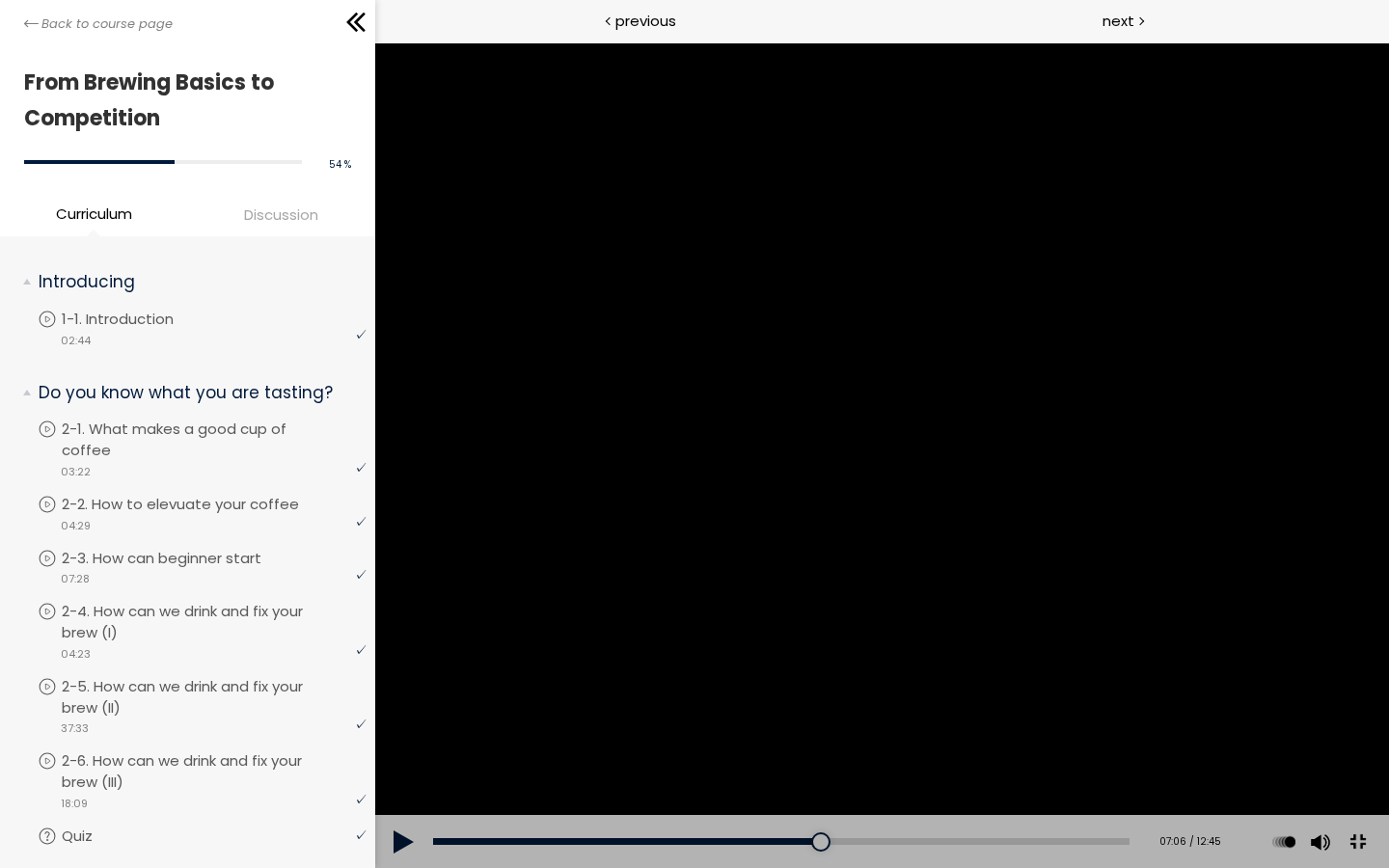 click at bounding box center (881, 455) 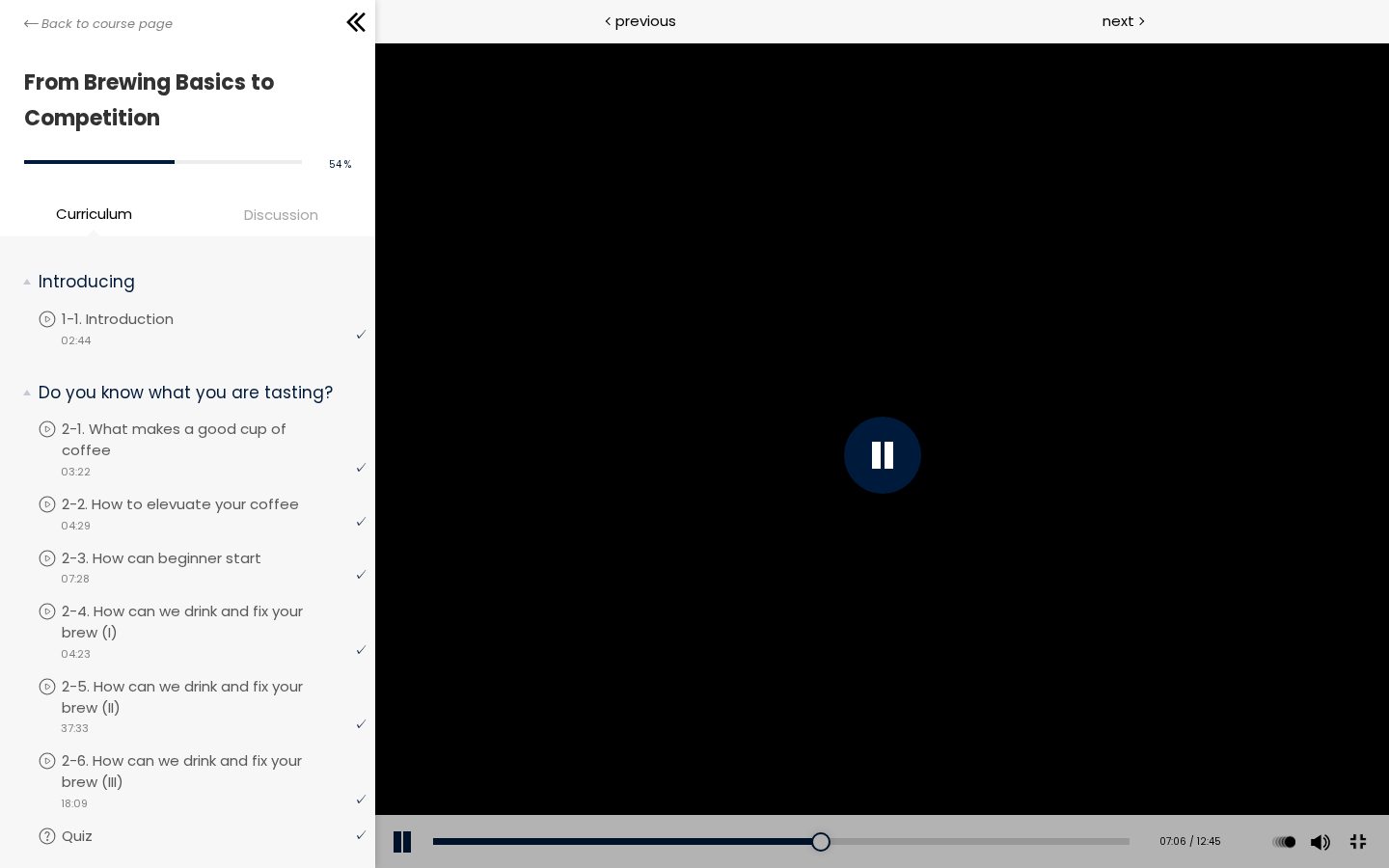 click at bounding box center (882, 455) 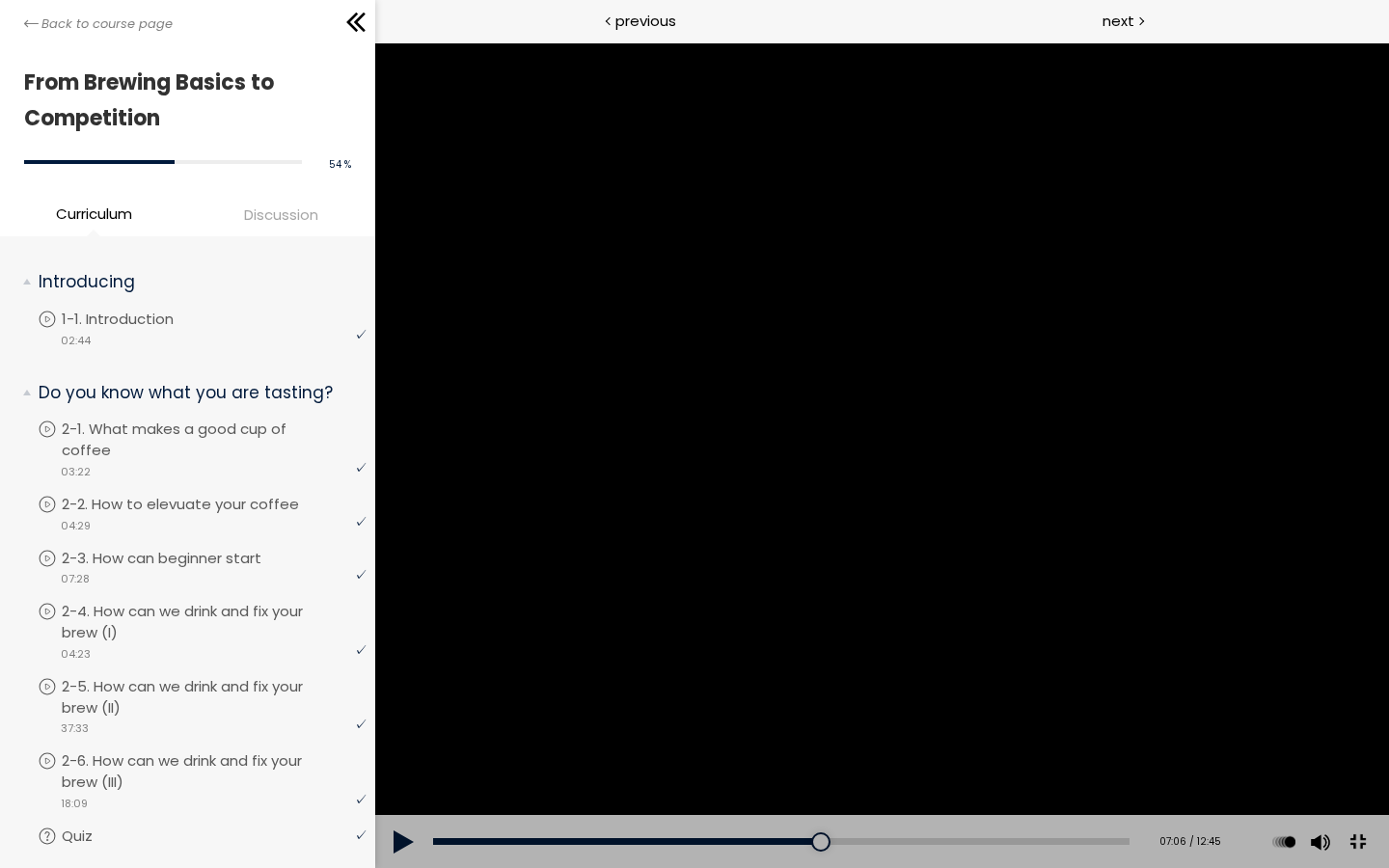 click at bounding box center (403, 842) 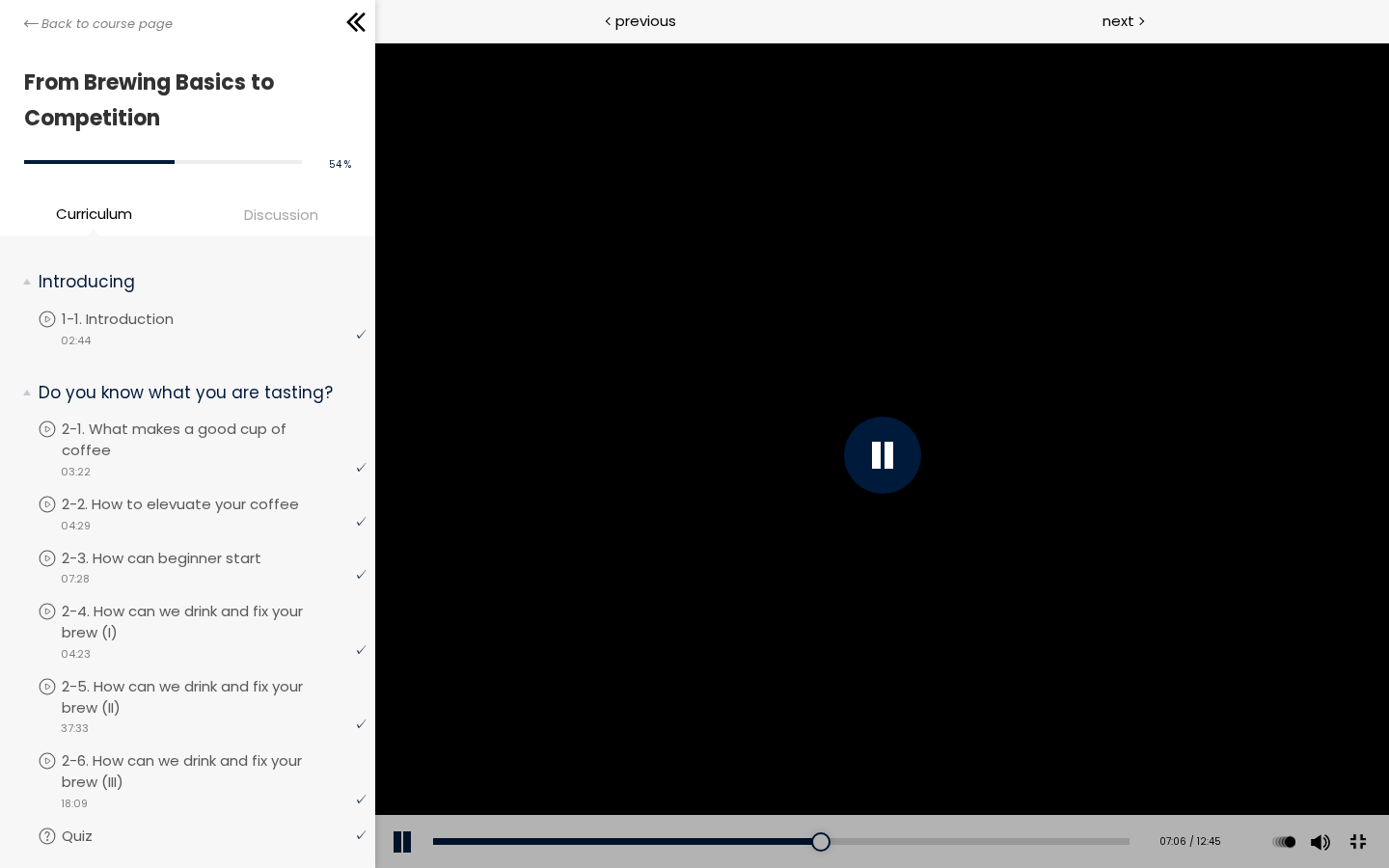 click at bounding box center (881, 455) 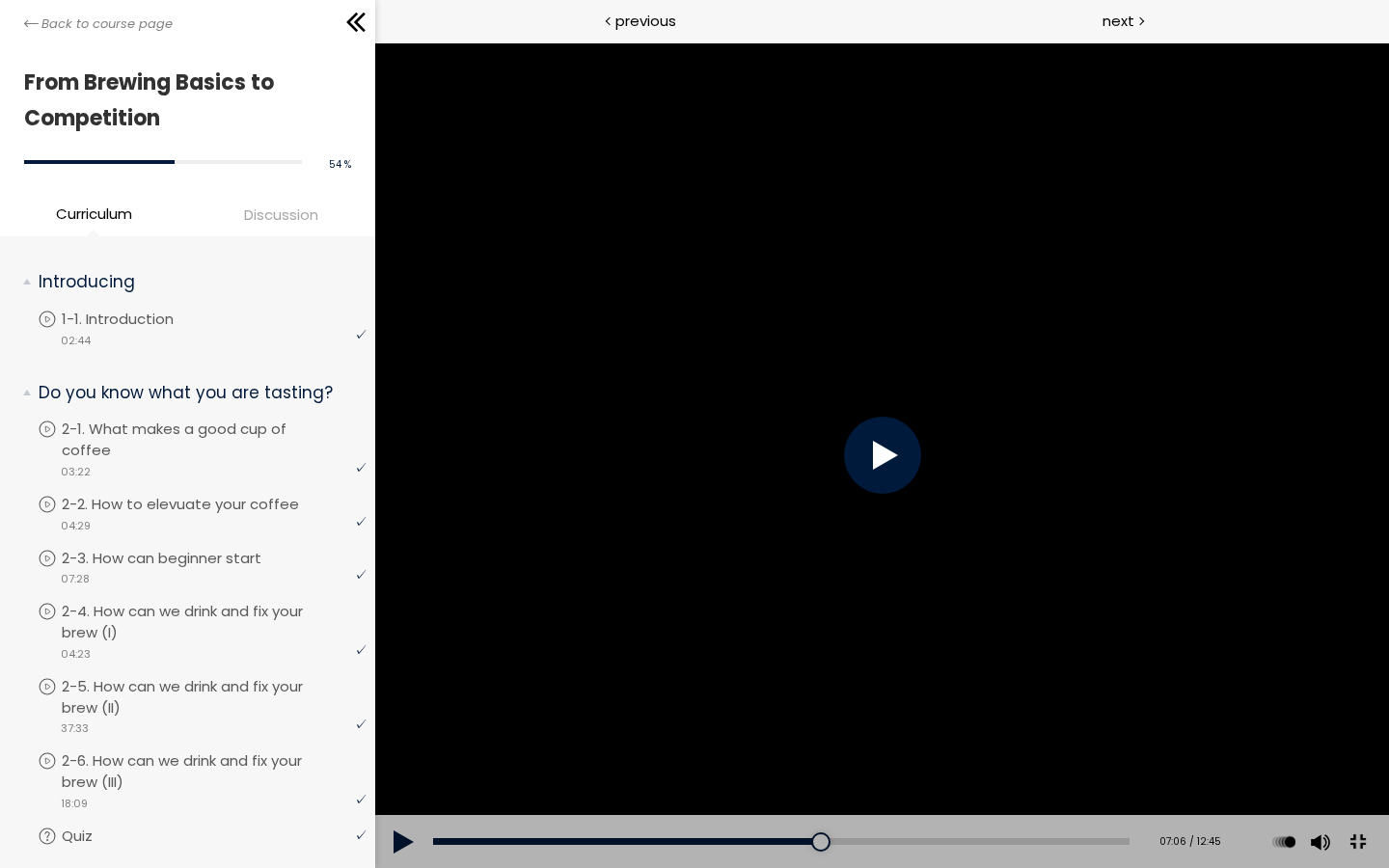 click at bounding box center [1356, 842] 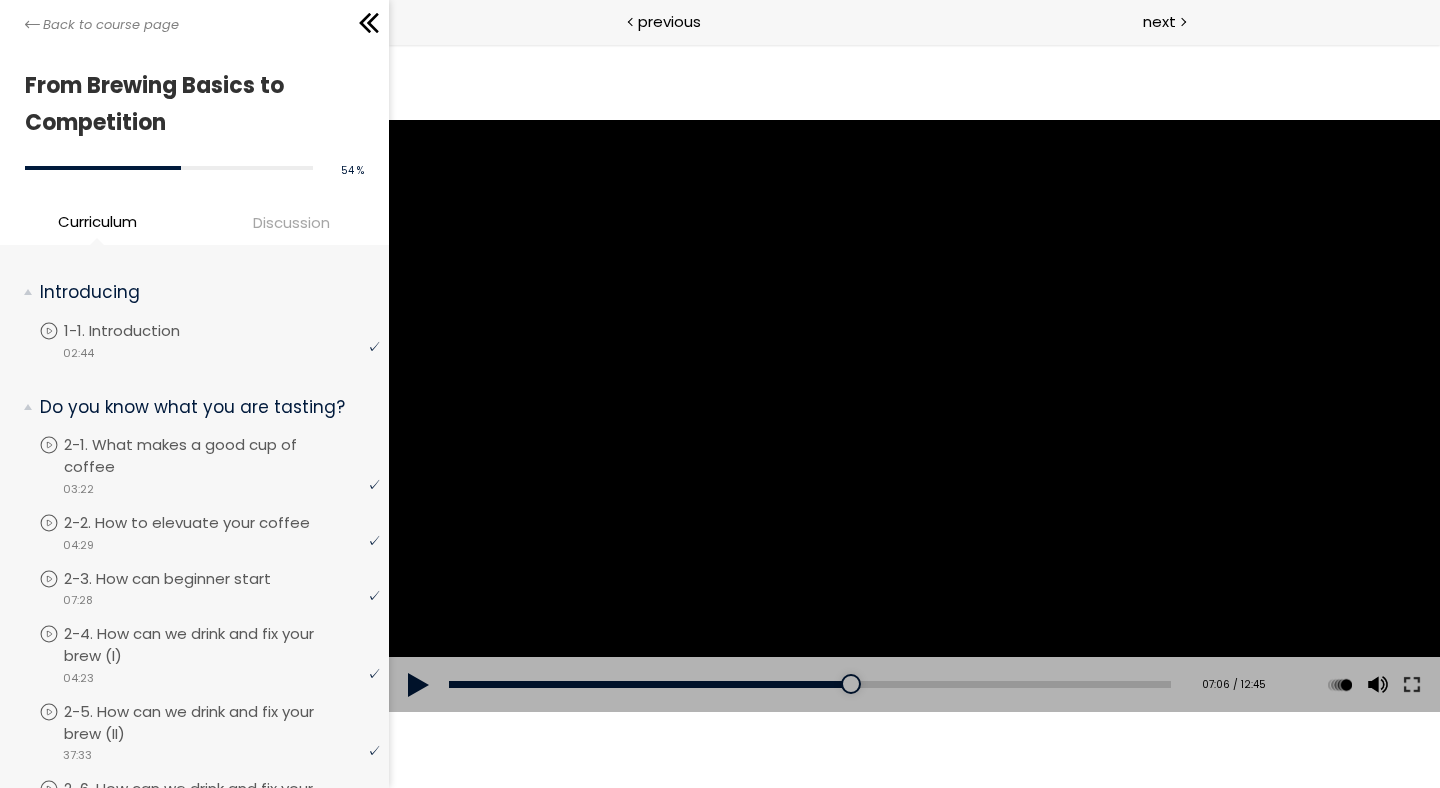 click at bounding box center [418, 685] 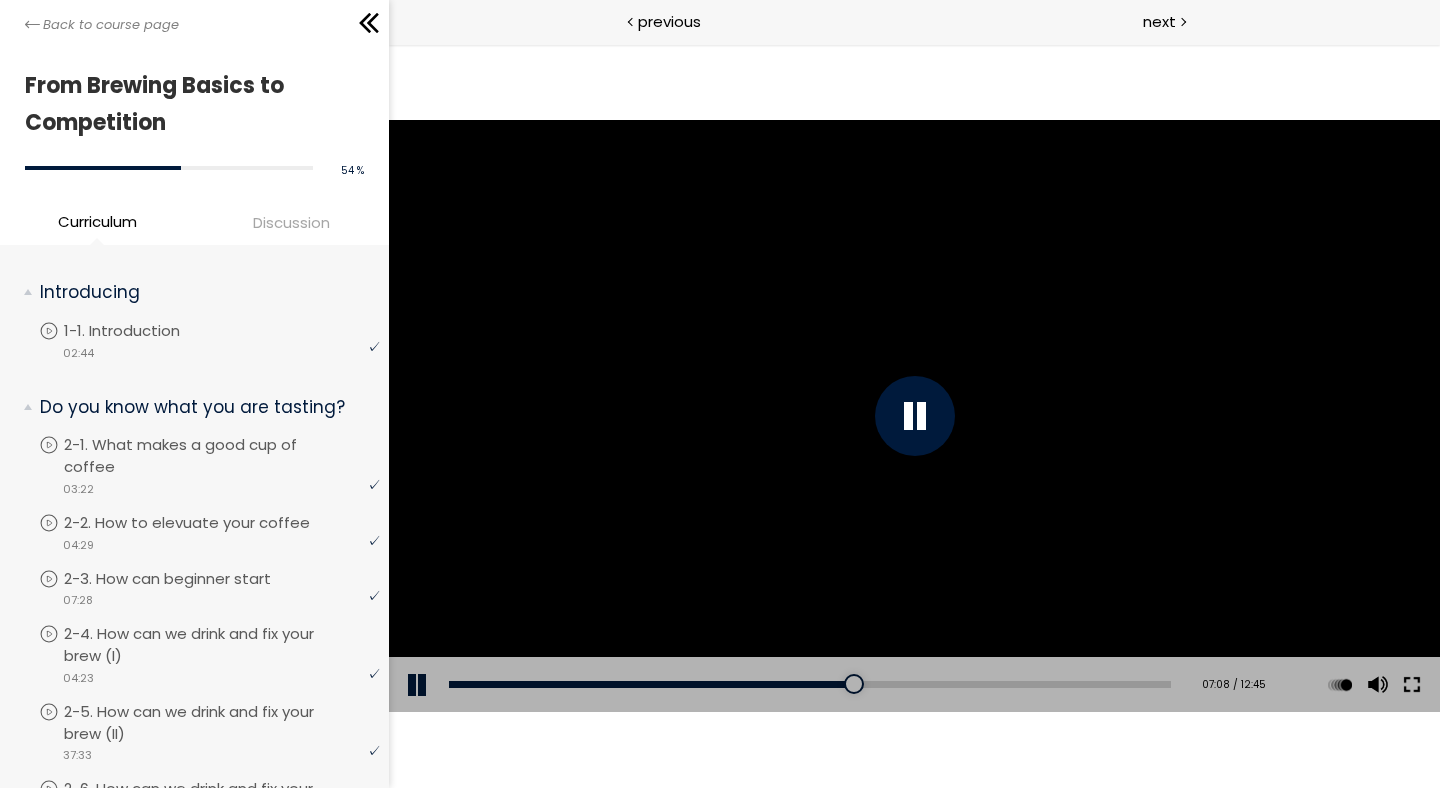 click at bounding box center (1411, 685) 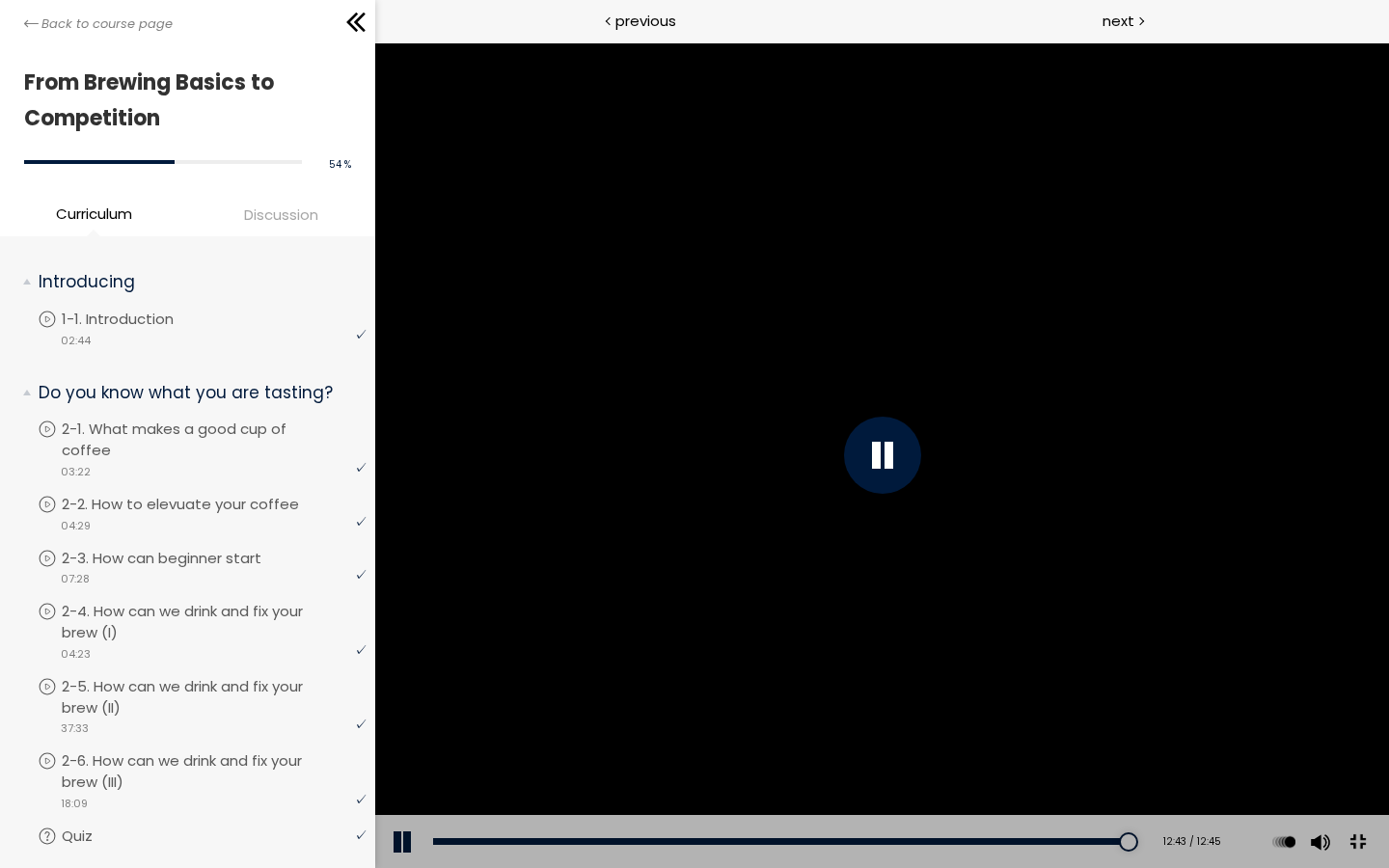 click at bounding box center (1356, 842) 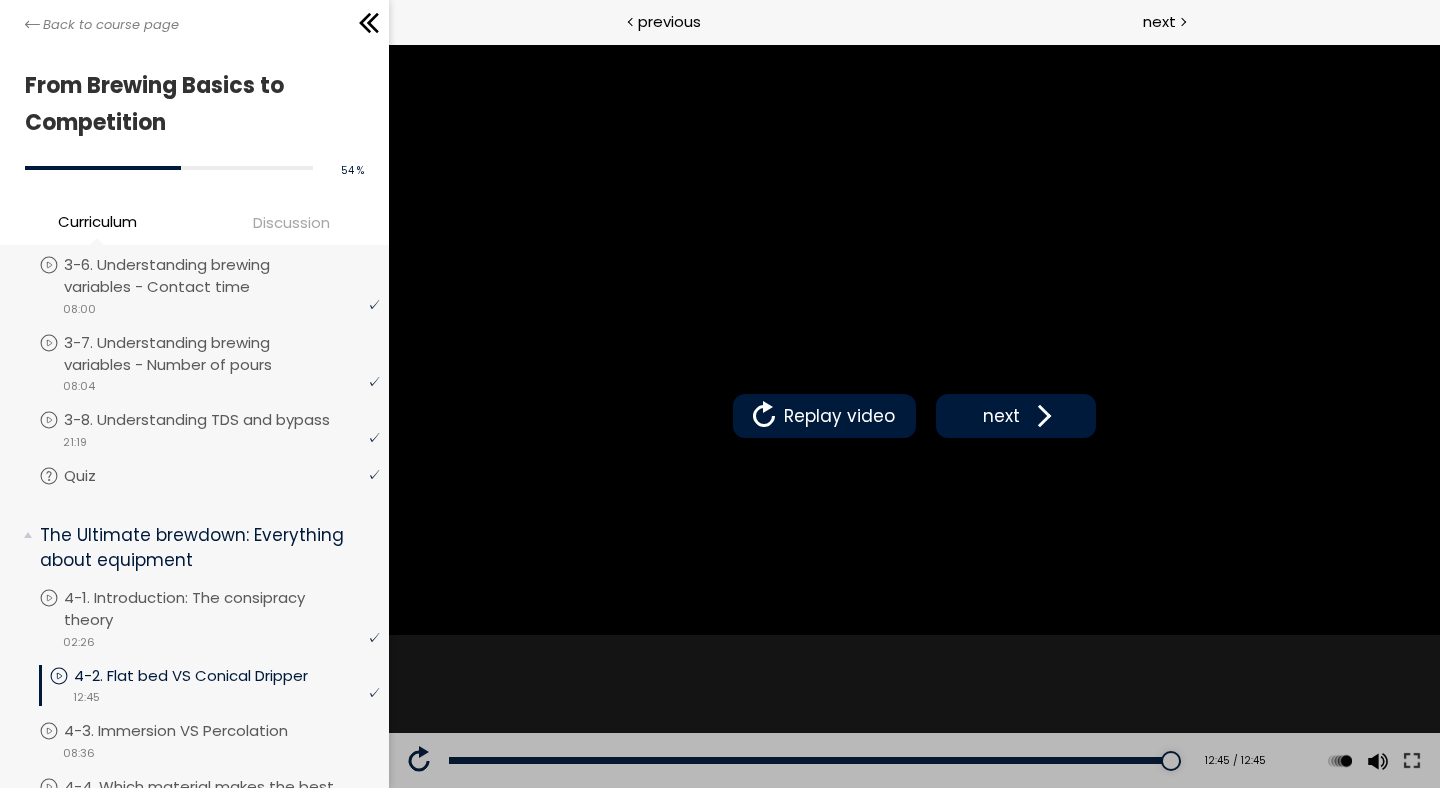 scroll, scrollTop: 1396, scrollLeft: 0, axis: vertical 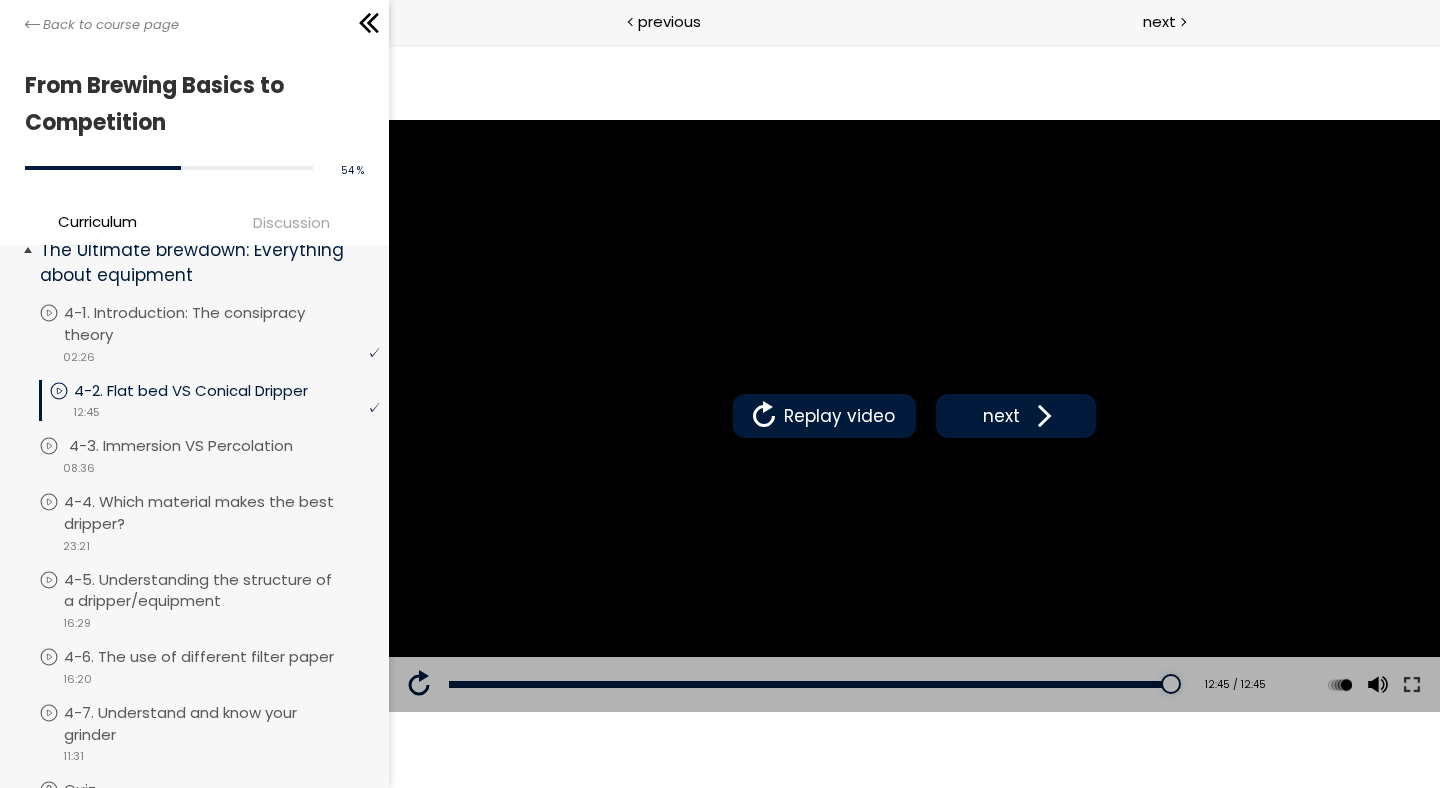 click on "4-3. Immersion VS Percolation" at bounding box center (201, 446) 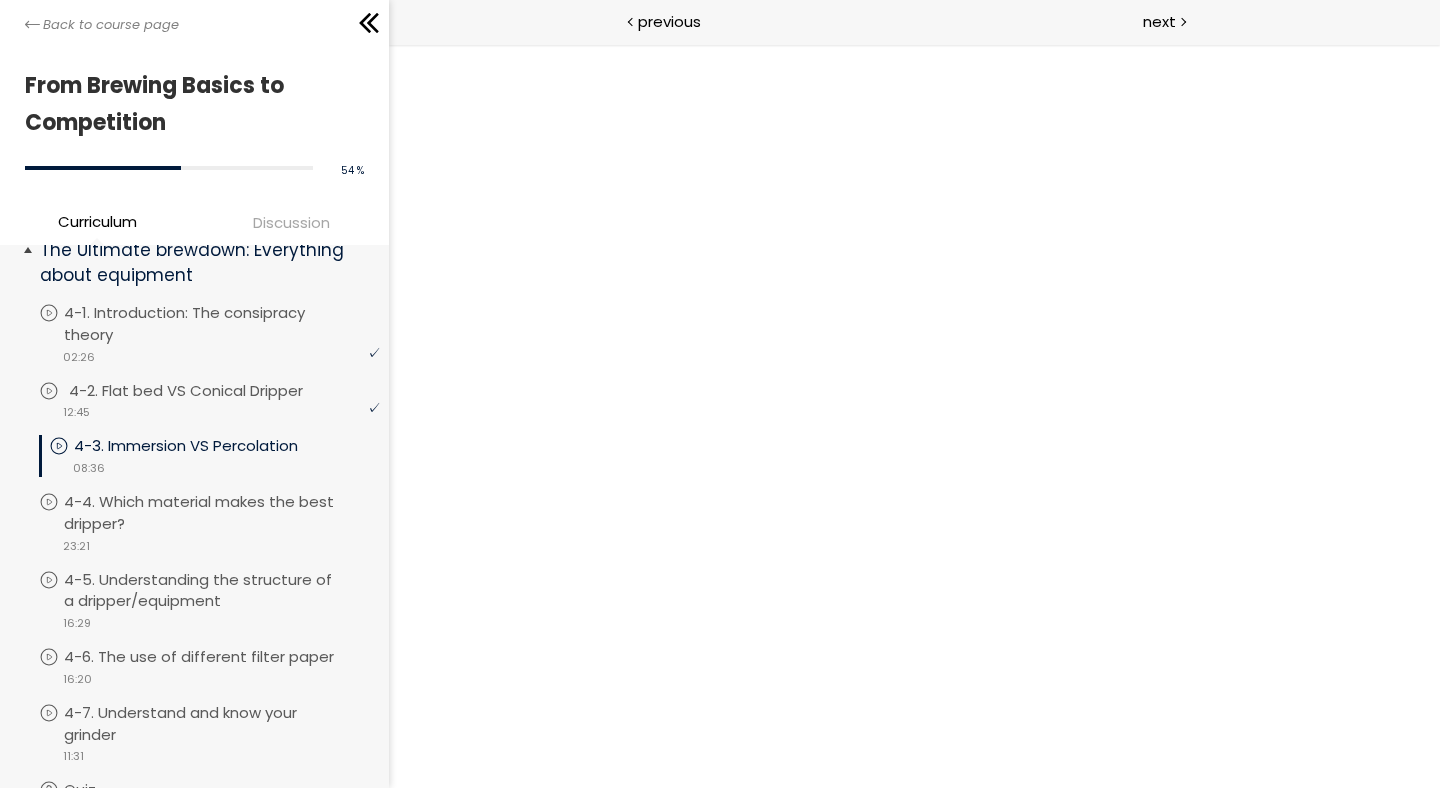 scroll, scrollTop: 0, scrollLeft: 0, axis: both 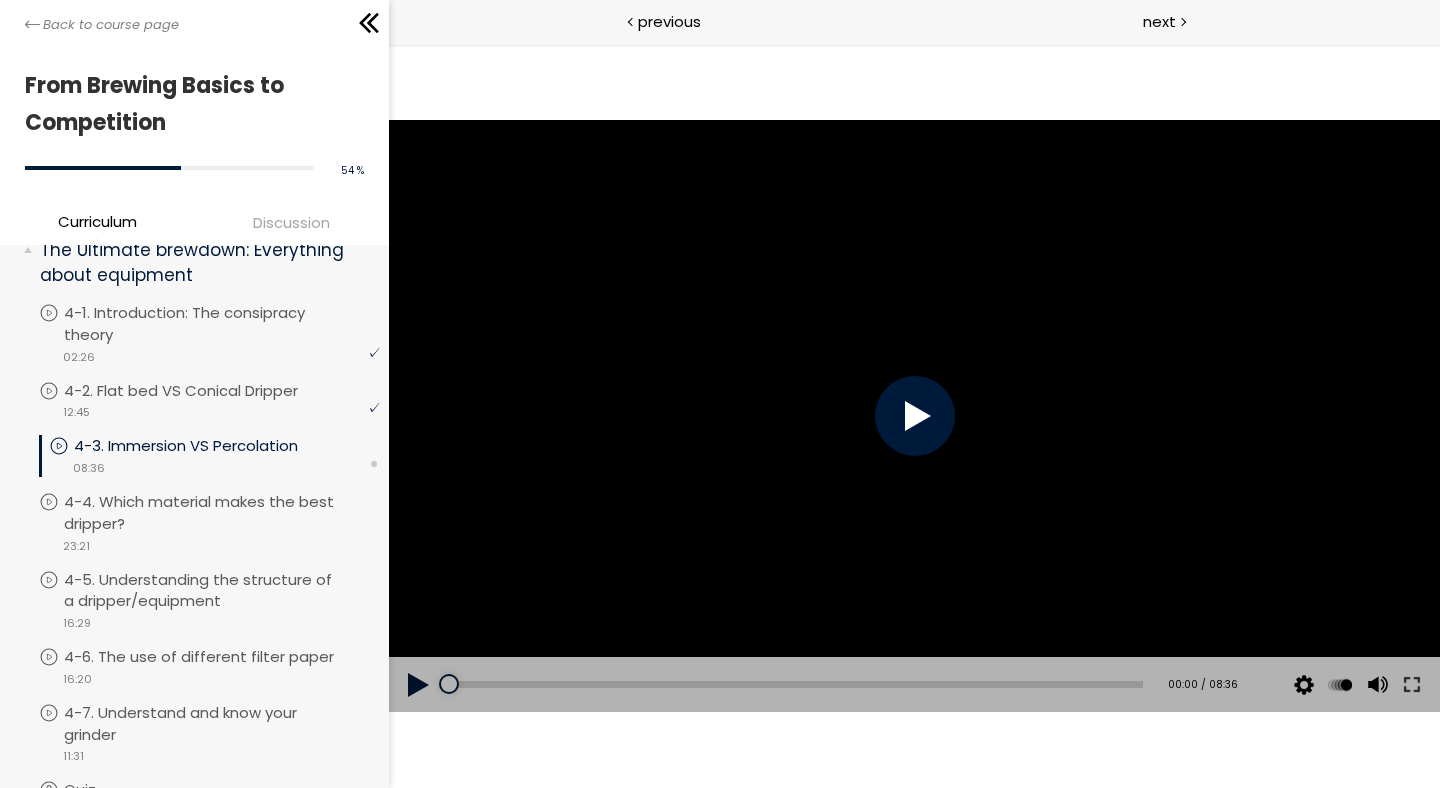 click at bounding box center [914, 416] 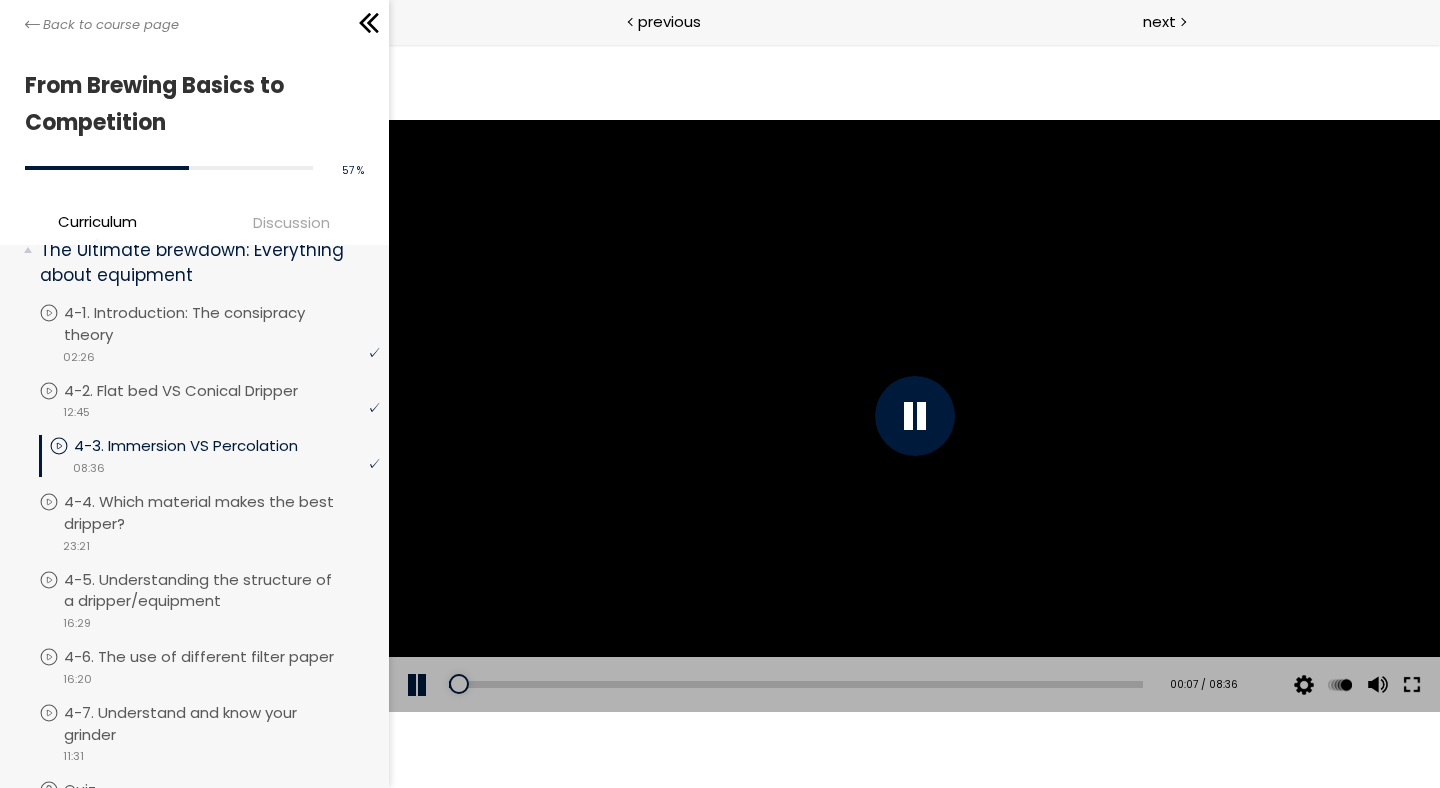 click at bounding box center (1411, 685) 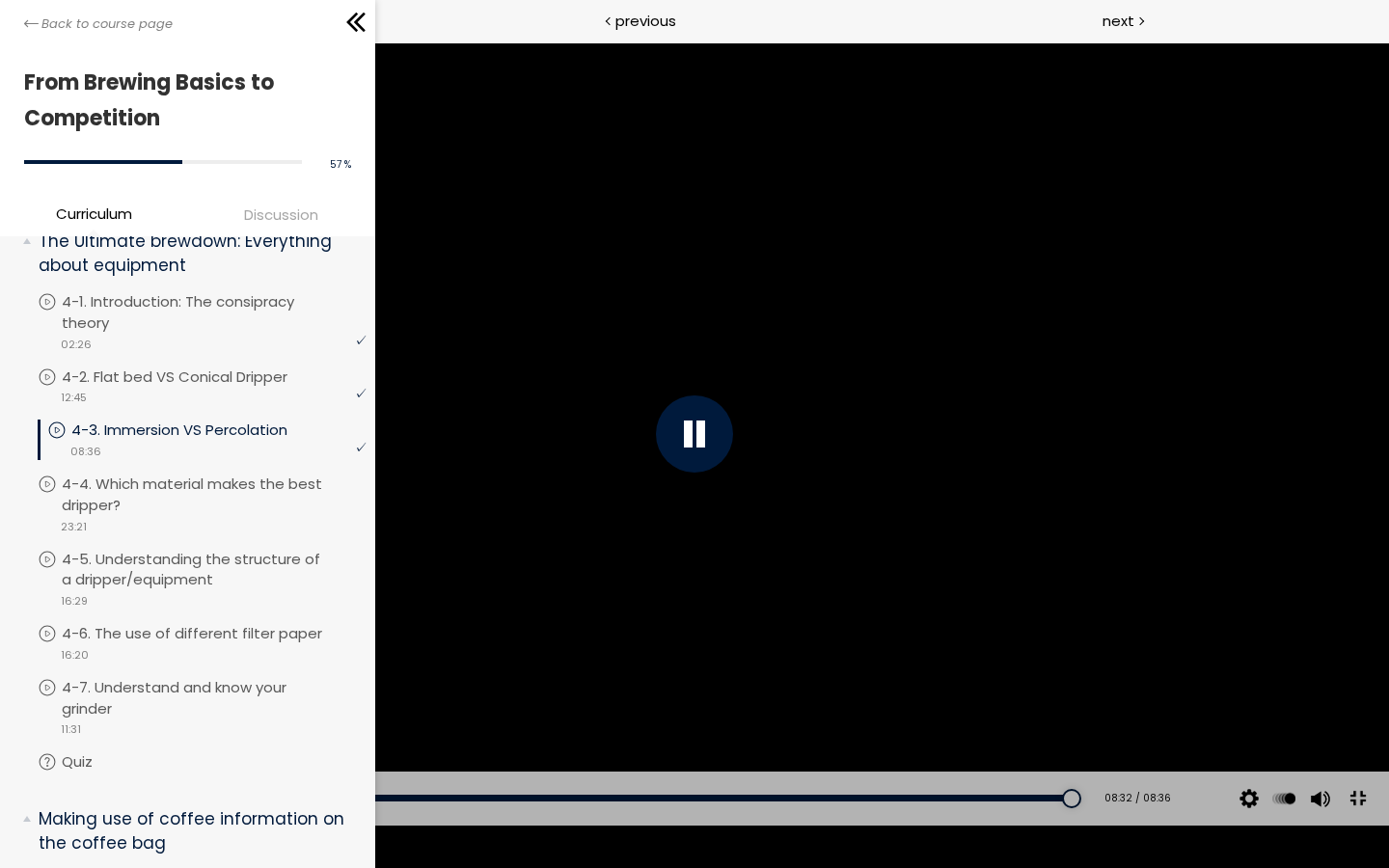 click at bounding box center [694, 434] 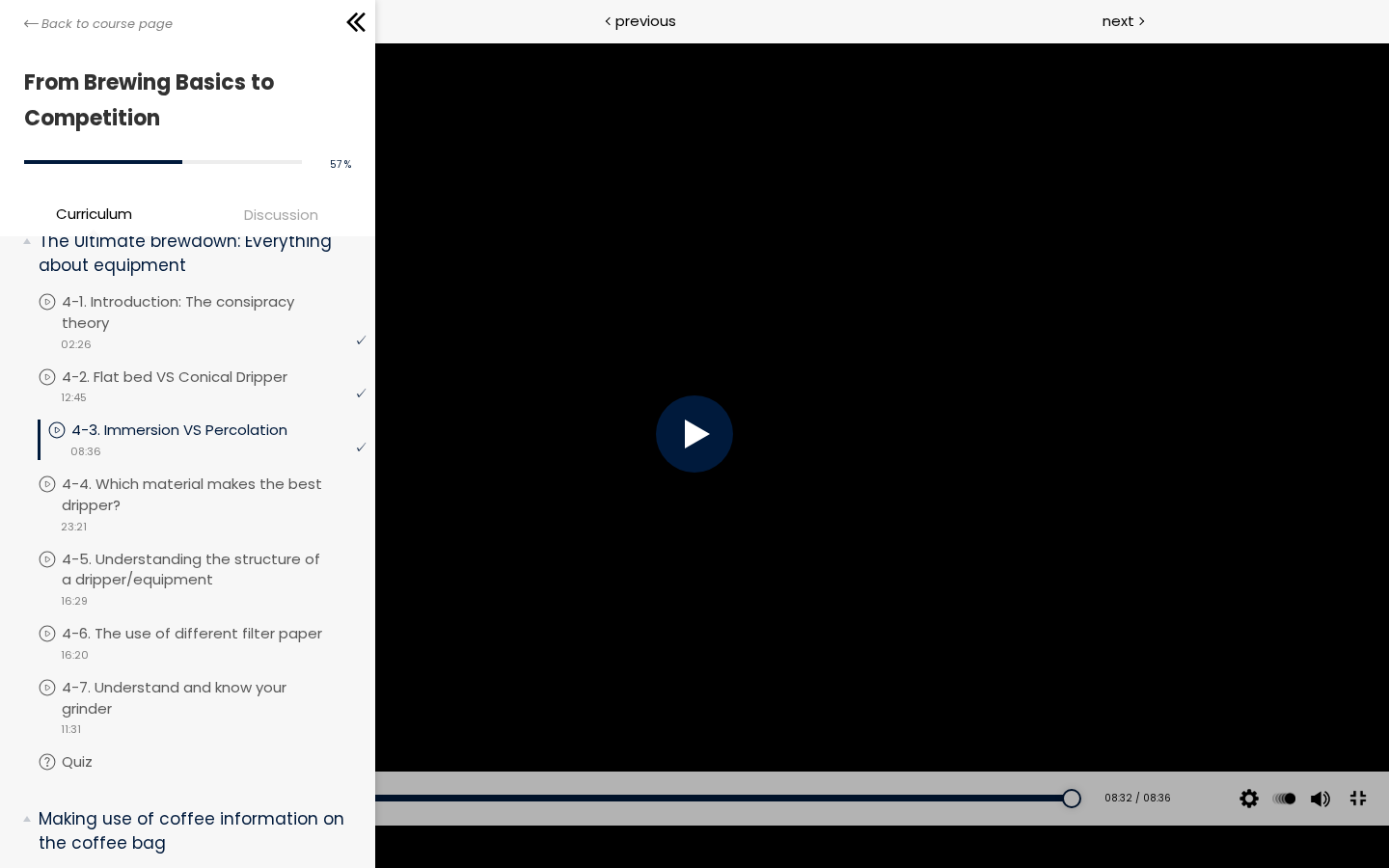 click at bounding box center [1357, 799] 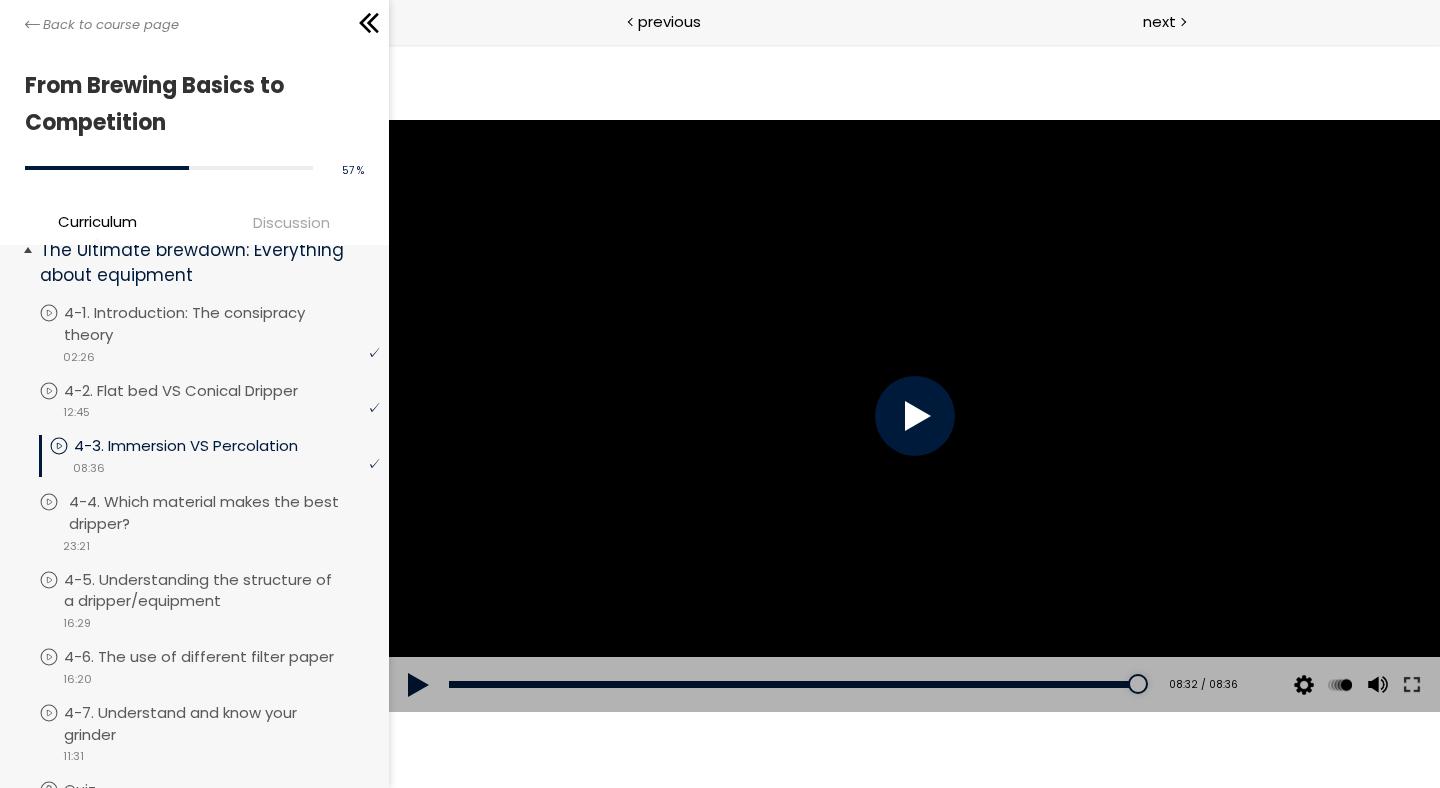 click on "4-4. Which material makes the best dripper?" at bounding box center (226, 513) 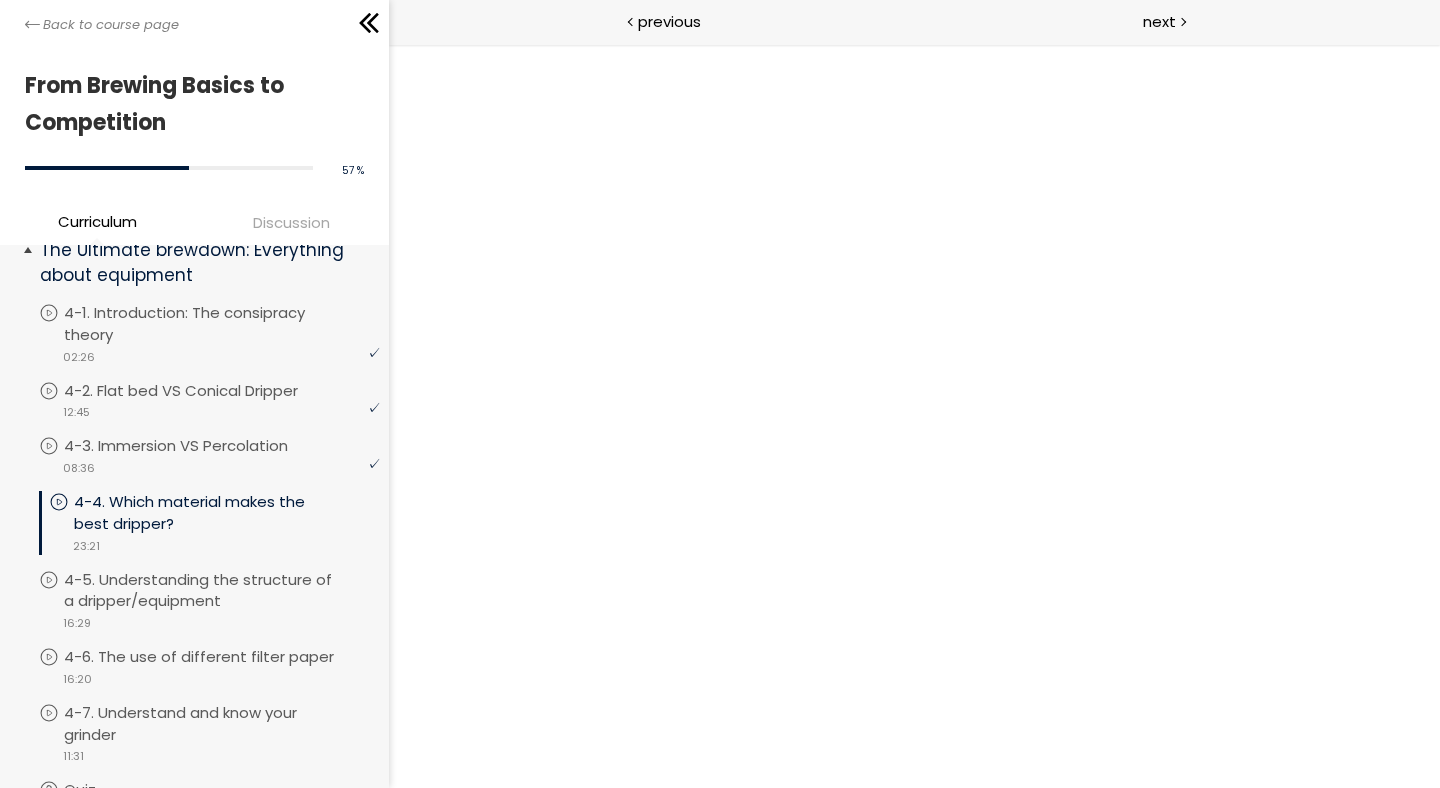 scroll, scrollTop: 0, scrollLeft: 0, axis: both 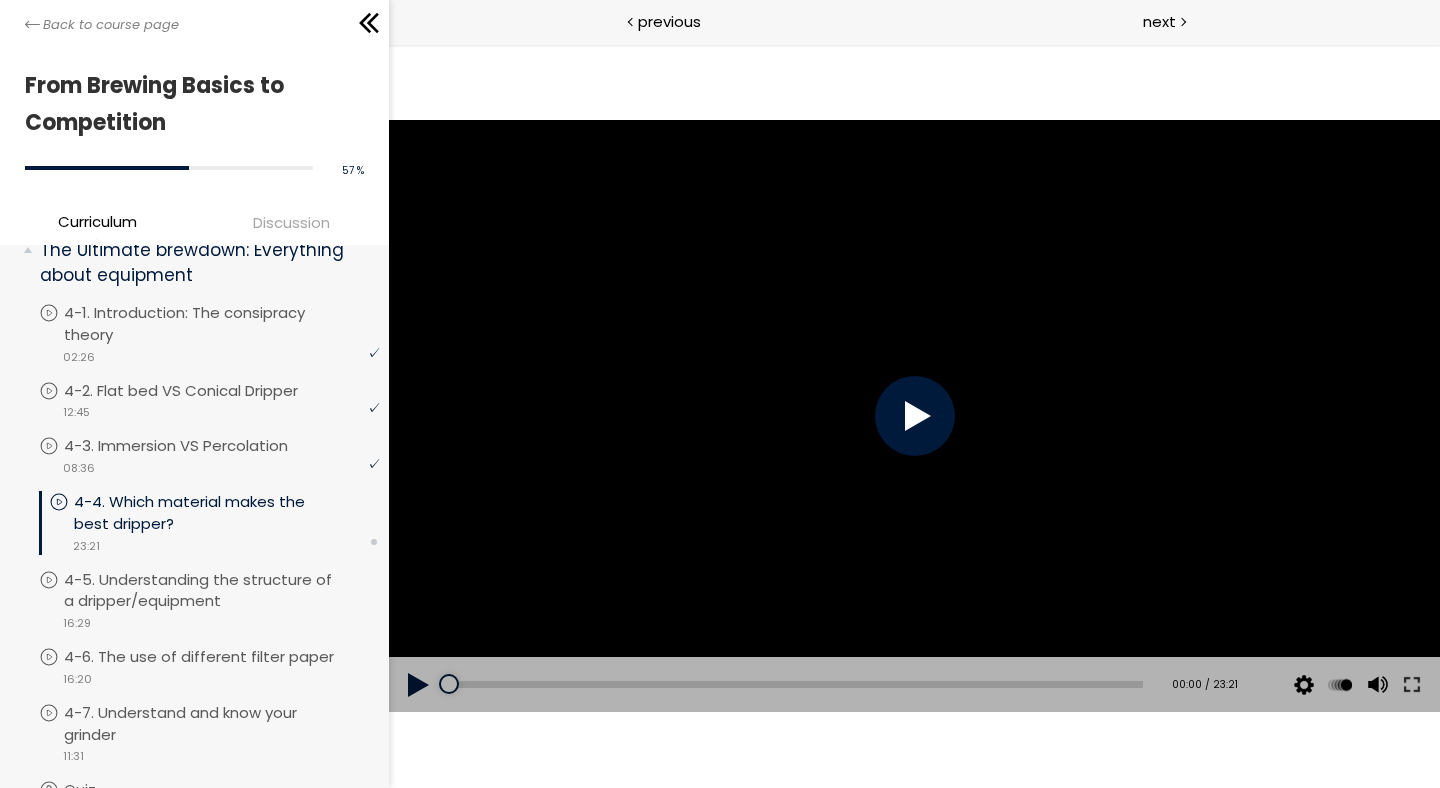 click at bounding box center [914, 416] 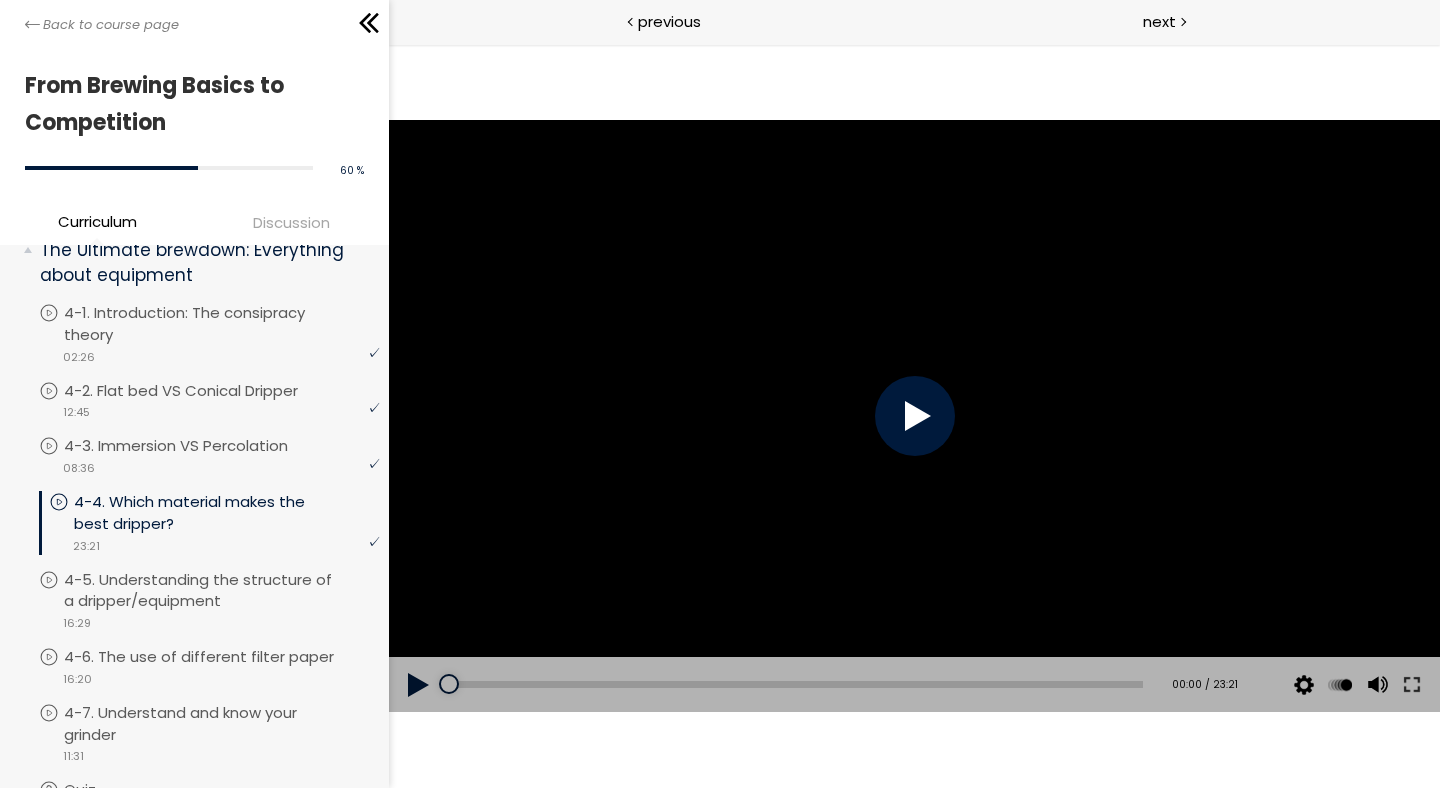 click at bounding box center (914, 416) 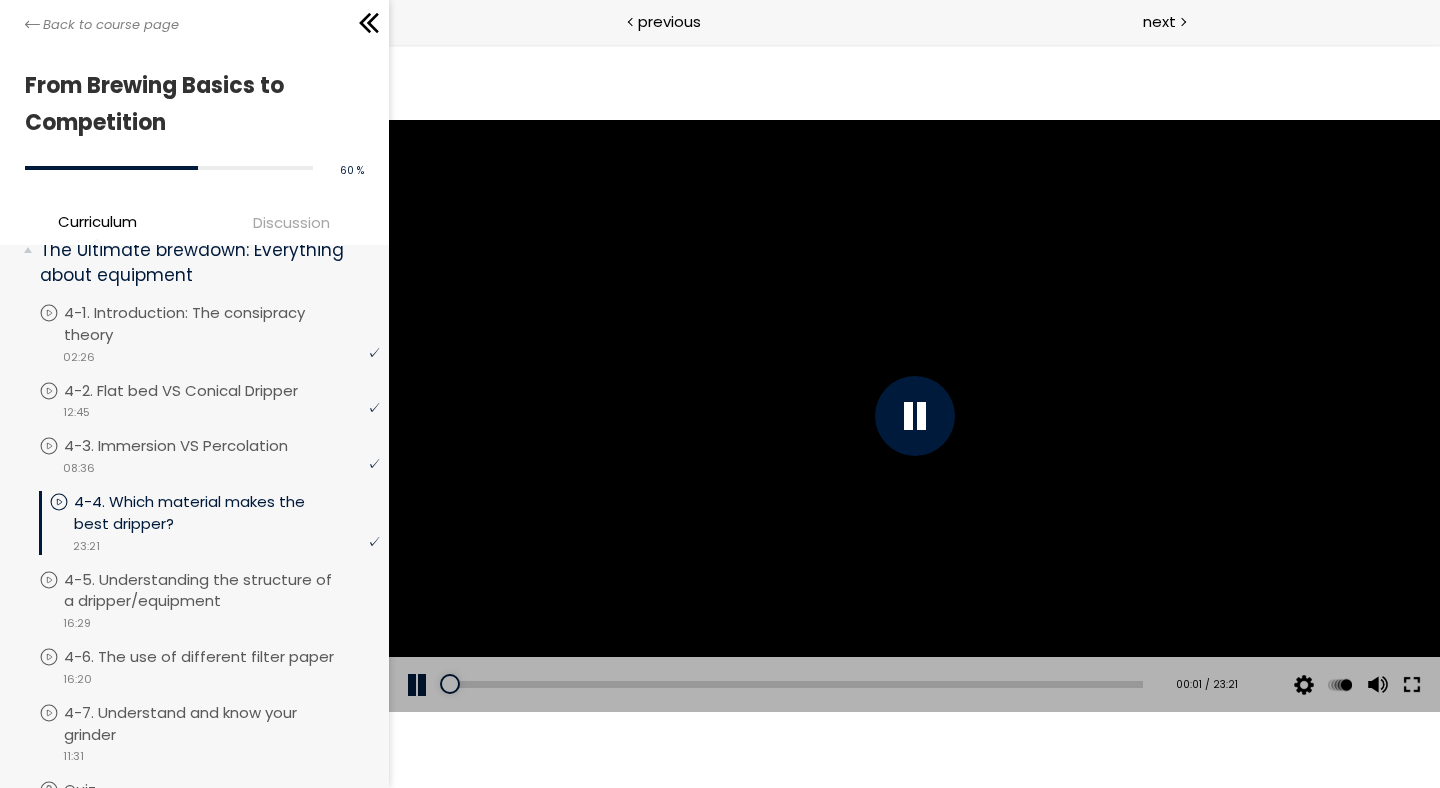 click at bounding box center (1411, 685) 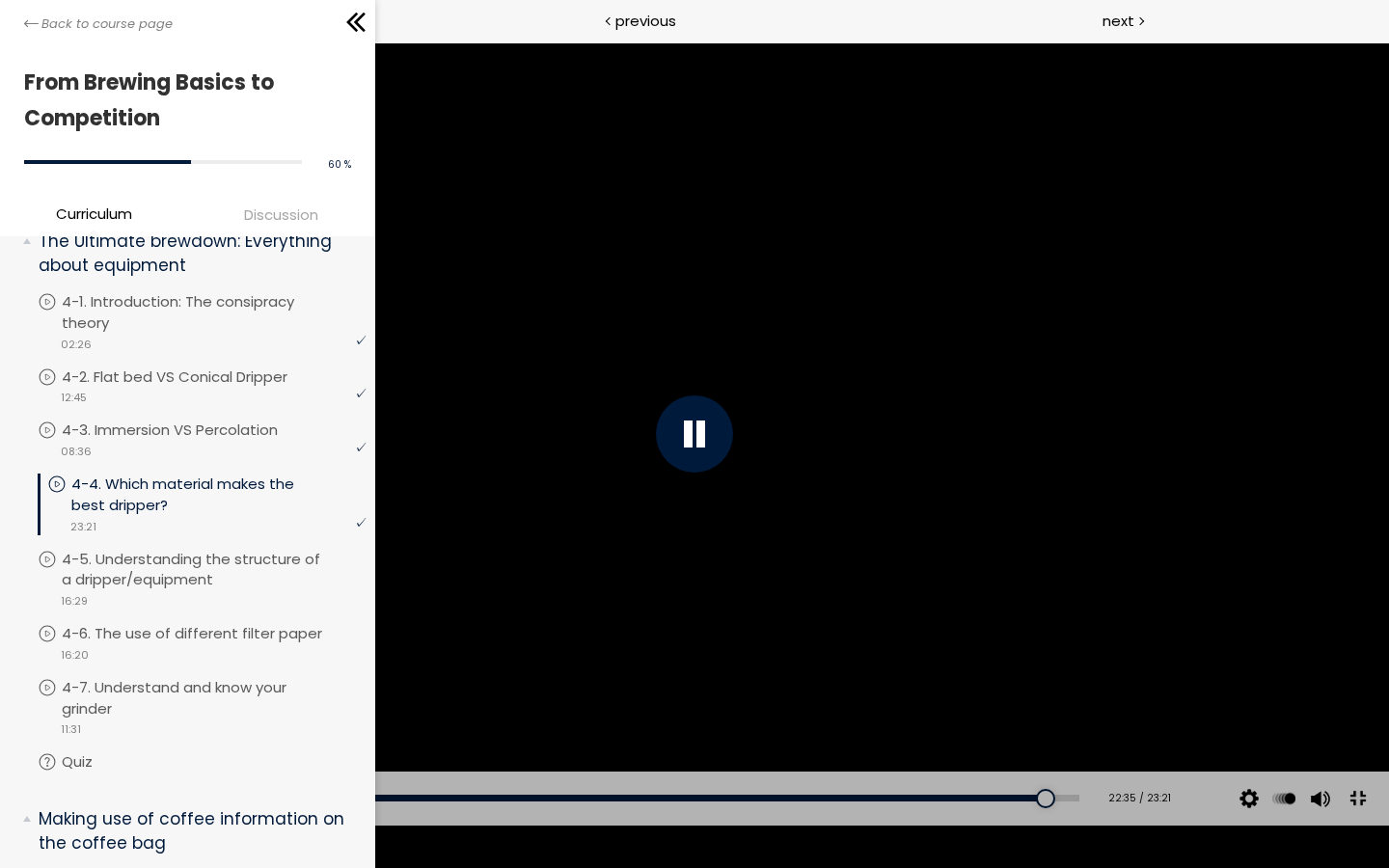 click at bounding box center [1357, 799] 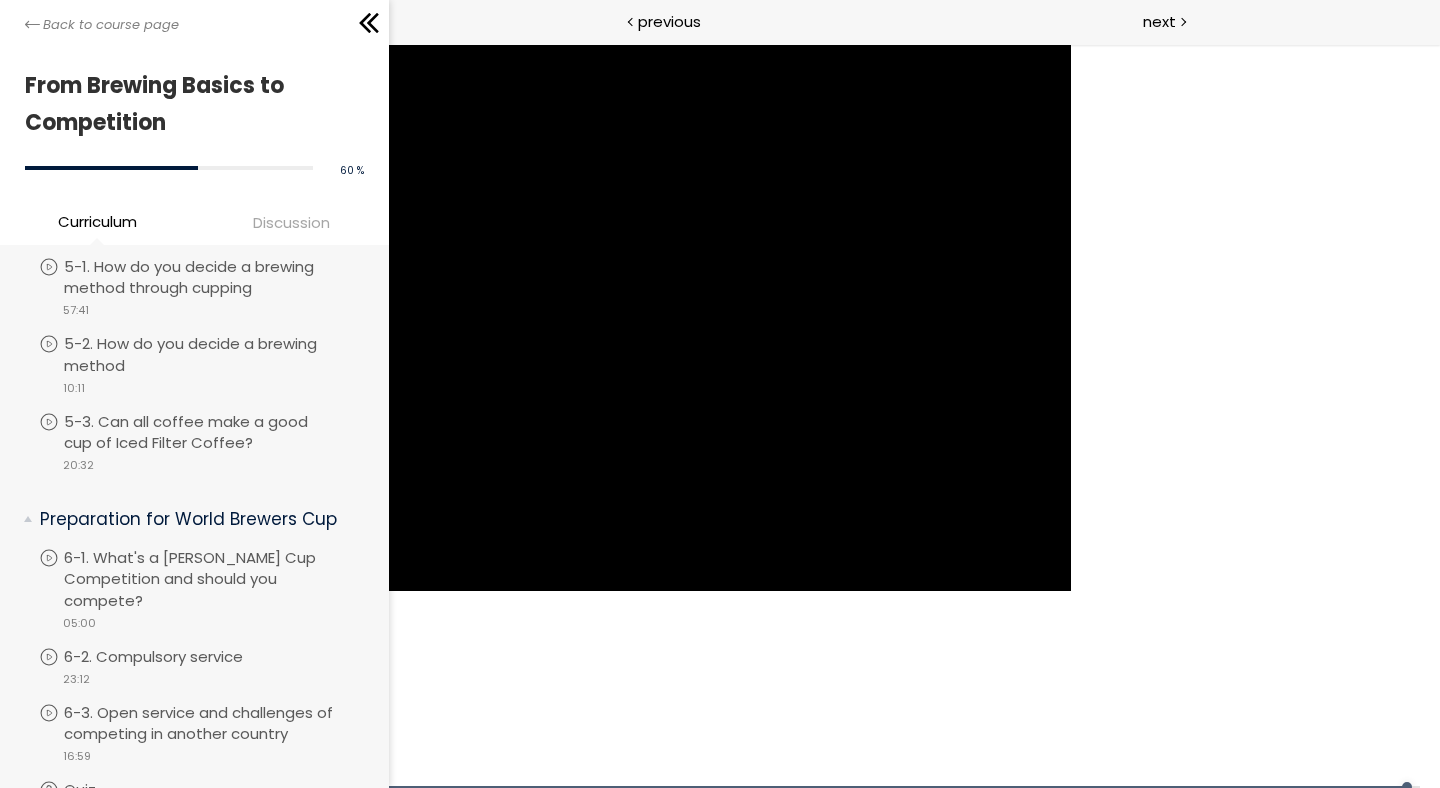 scroll, scrollTop: 1608, scrollLeft: 0, axis: vertical 